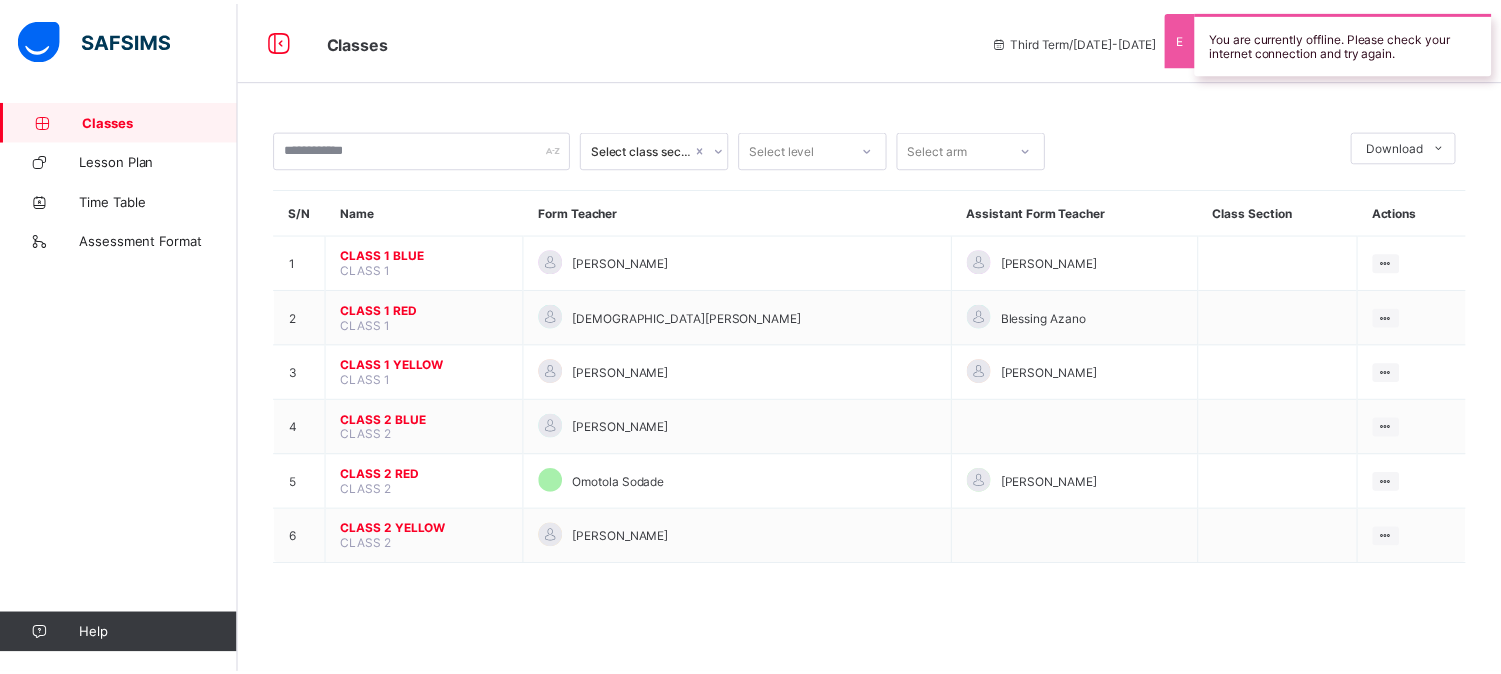 scroll, scrollTop: 0, scrollLeft: 0, axis: both 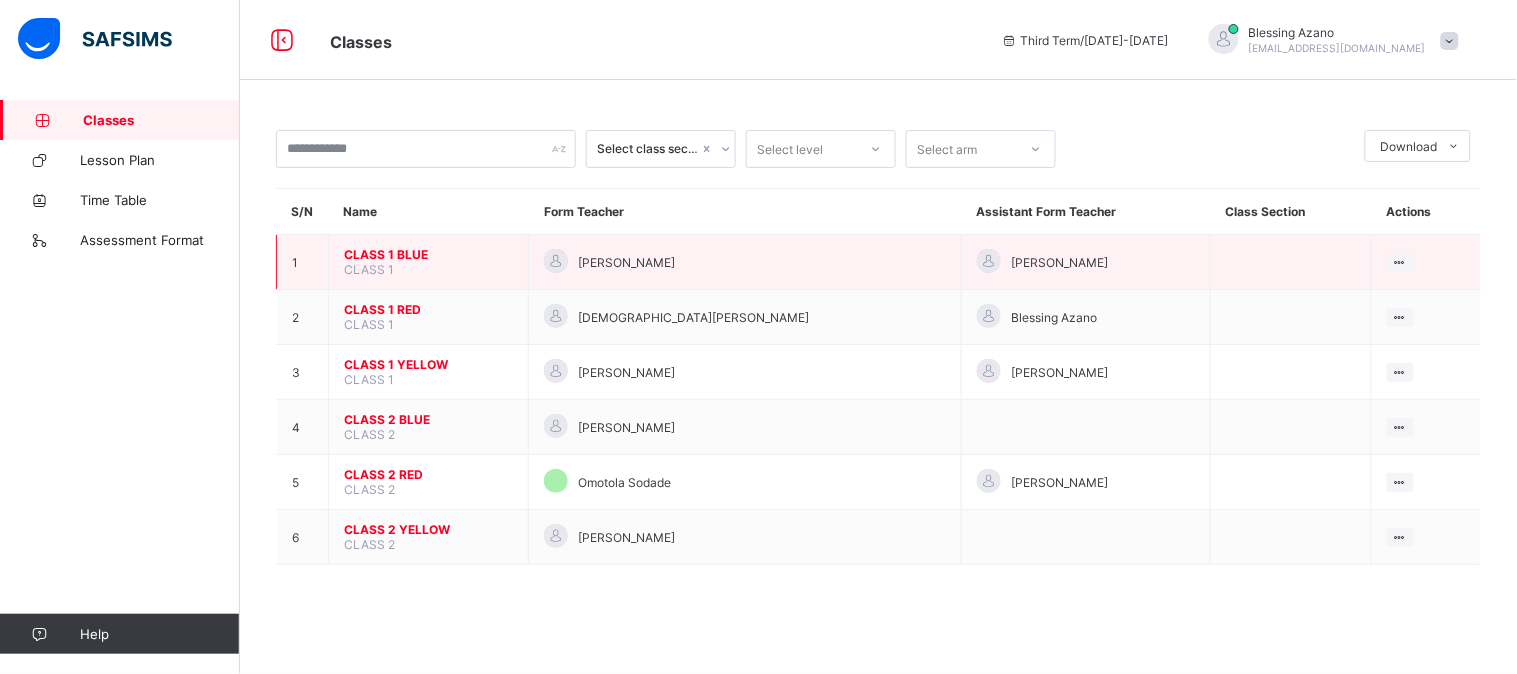 click on "CLASS 1   BLUE" at bounding box center [428, 254] 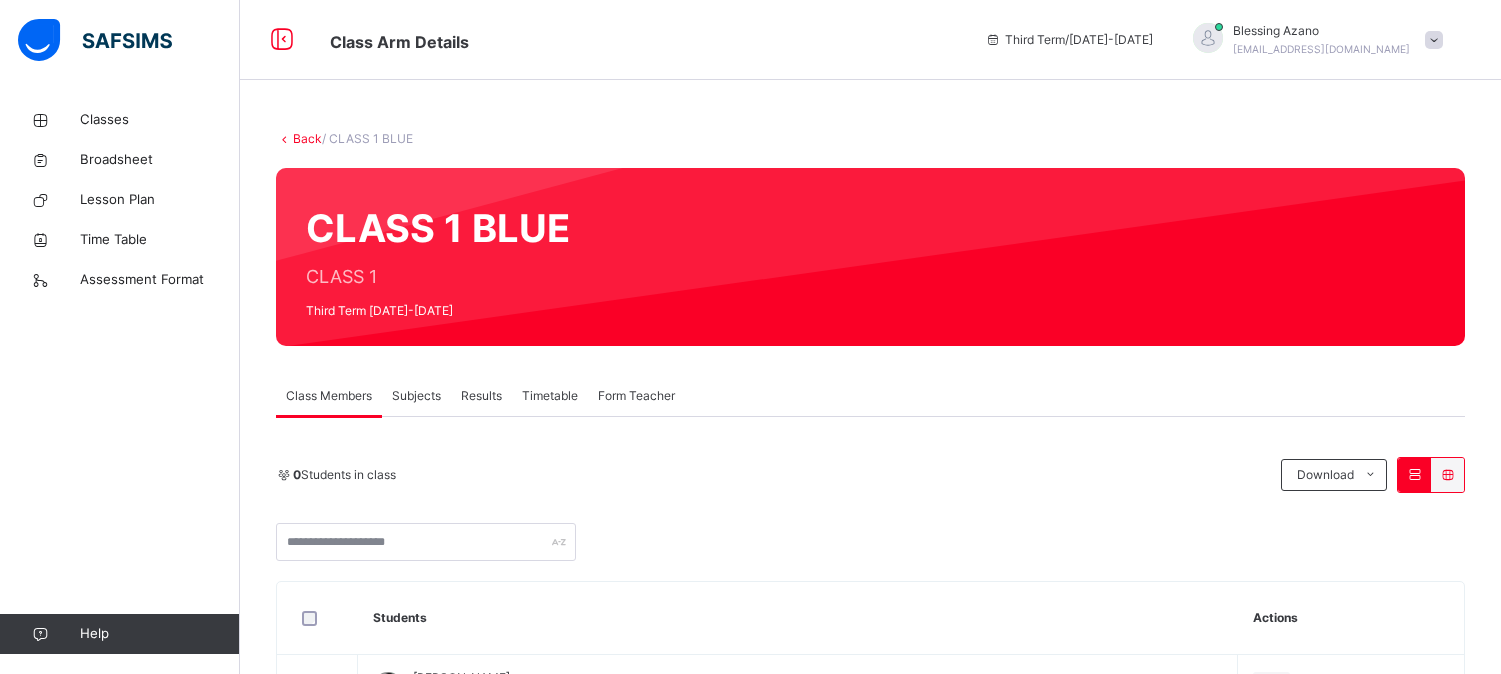 scroll, scrollTop: 0, scrollLeft: 0, axis: both 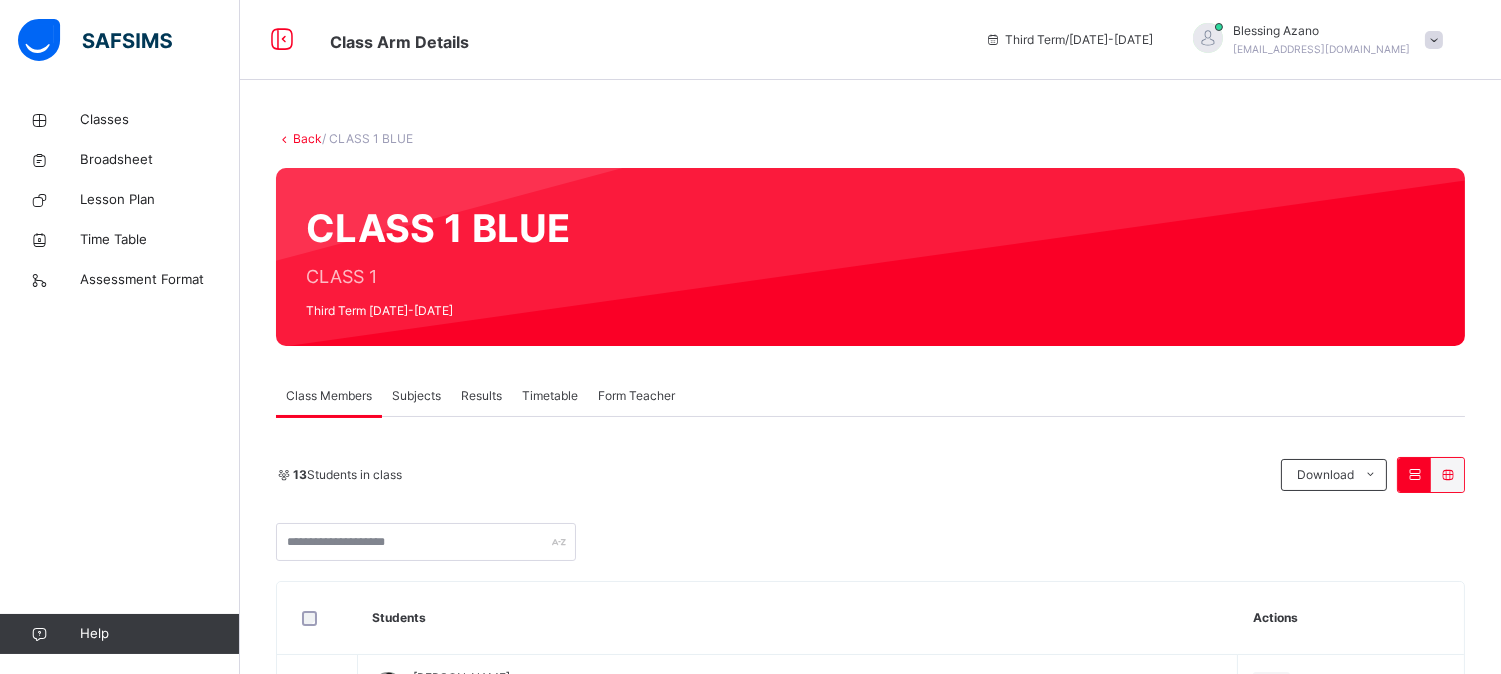 click on "Subjects" at bounding box center (416, 396) 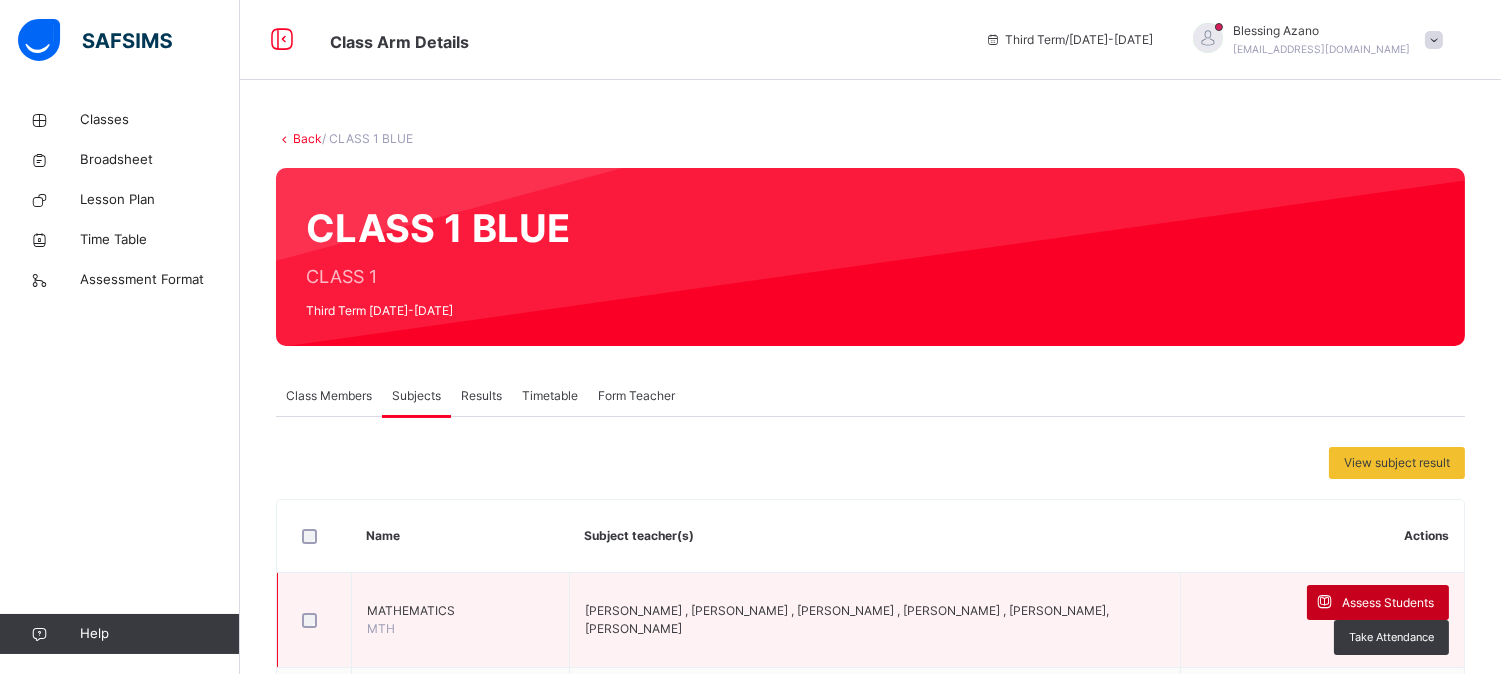 click on "Assess Students" at bounding box center [1388, 603] 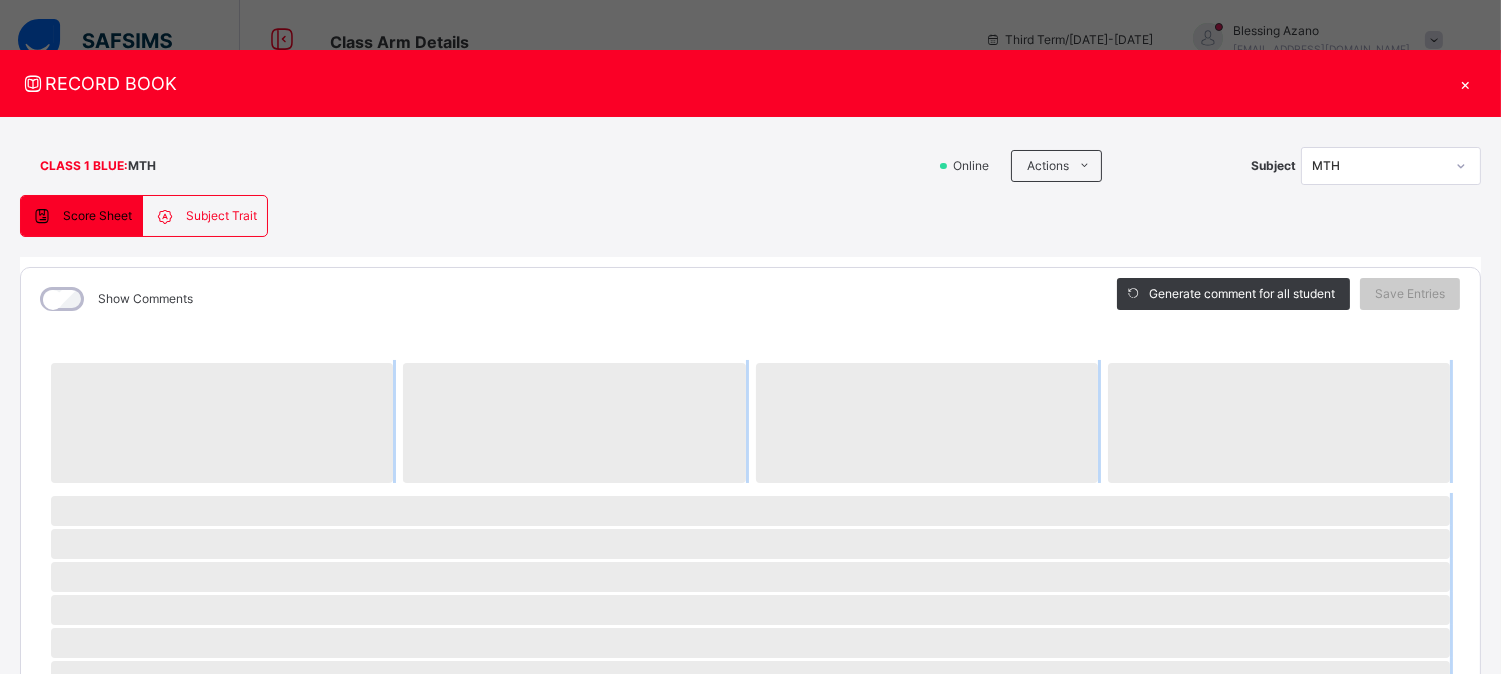 click on "RECORD BOOK × CLASS 1   BLUE :   MTH Online Actions  Download Empty Score Sheet  Upload/map score sheet Subject  MTH [GEOGRAPHIC_DATA] [GEOGRAPHIC_DATA]	 Date: [DATE] 9:48:57 am Score Sheet Subject Trait Score Sheet Subject Trait Show Comments   Generate comment for all student   Save Entries Class Level:  CLASS 1   BLUE Subject:  MTH Session:  2024/2025 Session Session:  Third Term ‌ ‌ ‌ ‌ ‌ ‌ ‌ ‌ ‌ ‌ ‌ ‌ ‌ ‌ ‌ ‌ ‌ ‌ ‌ ‌ ‌ ‌ ‌ ‌ ‌ ‌ ‌ ‌ ‌   ×   Subject Teacher’s Comment Generate and see in full the comment developed by the AI with an option to regenerate the comment [PERSON_NAME] Bot Please wait while the [PERSON_NAME] Bot generates comments for all your students Select a Student Select a student from the list to the left to view and enter subject trait records × How satisfied are you with using SAFSIMS? 😞 🙁 😐 🙂 😄 Very Dissatisfied Very Satisfied Submit Close Import subject assessment score Map your assessment to those on our system   Browse File" at bounding box center [750, 337] 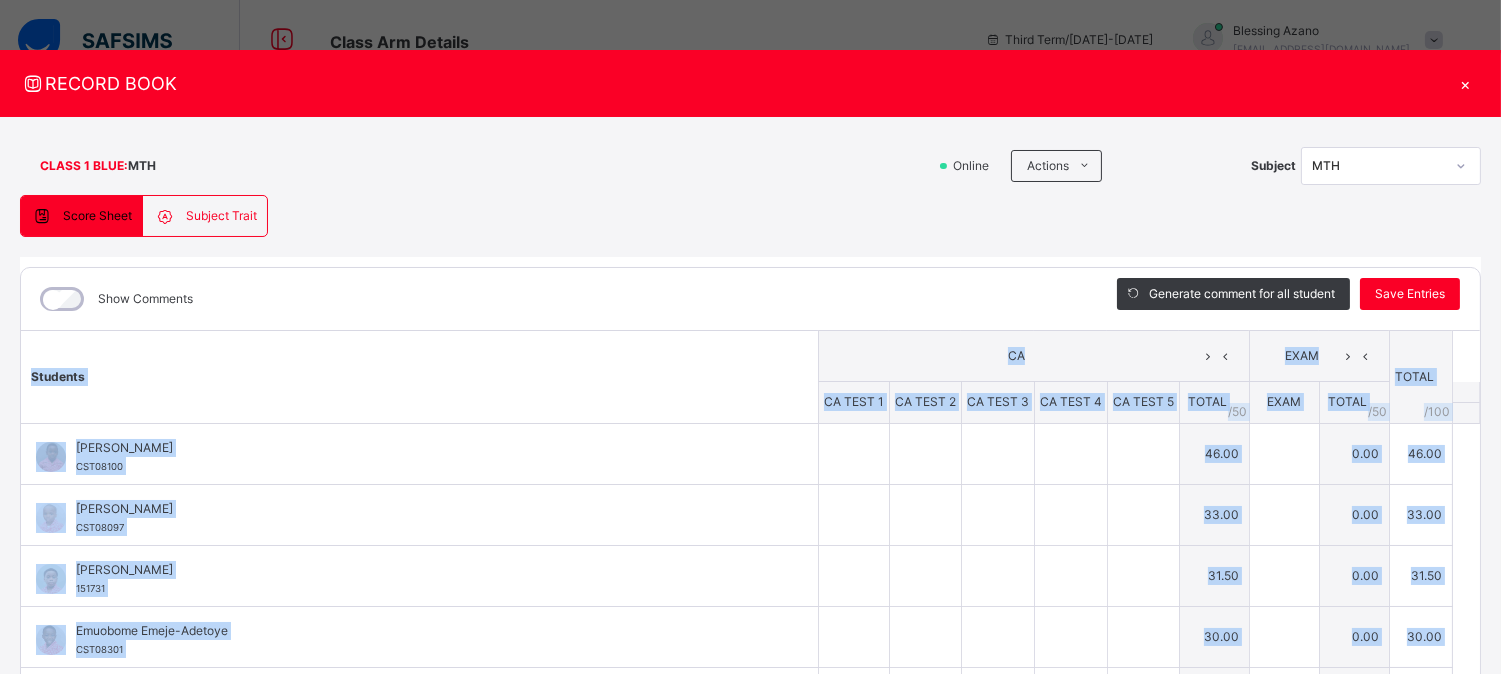 type on "*" 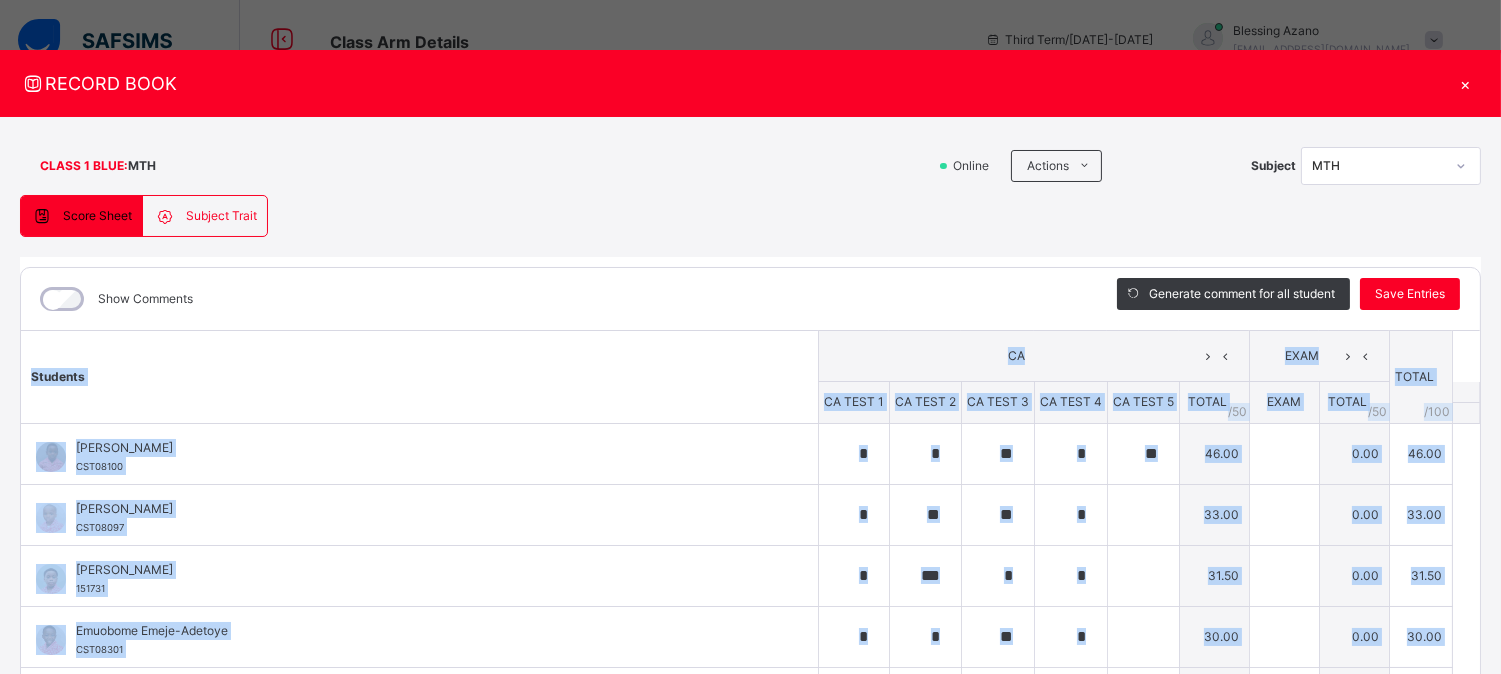 type on "*" 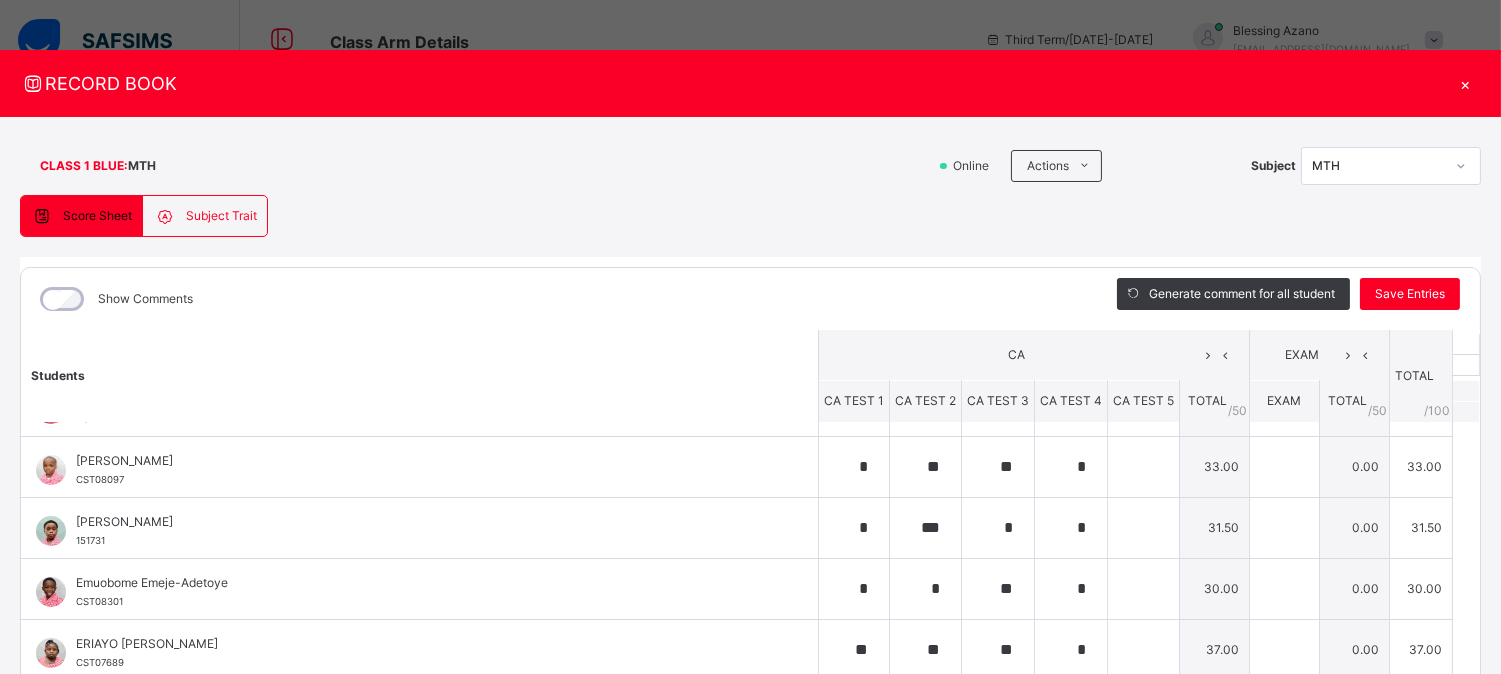 scroll, scrollTop: 0, scrollLeft: 0, axis: both 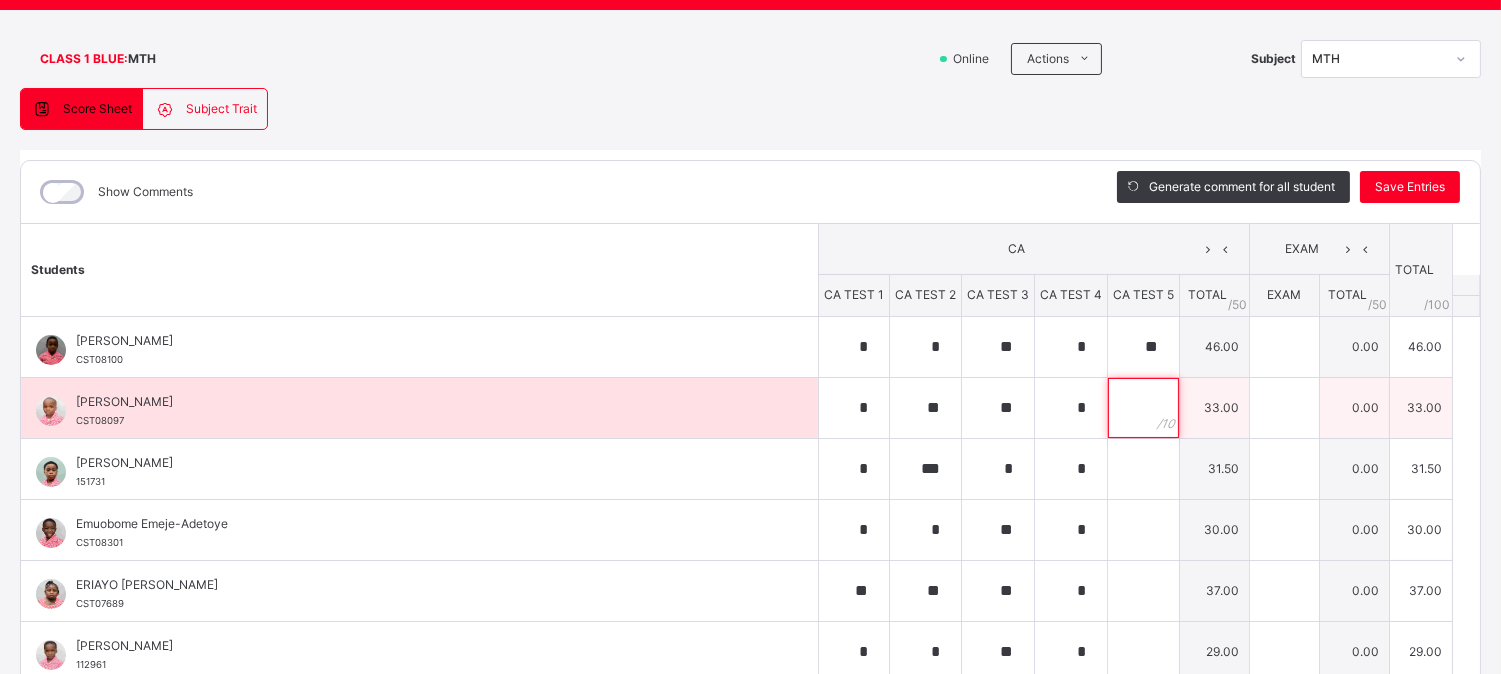click at bounding box center [1143, 408] 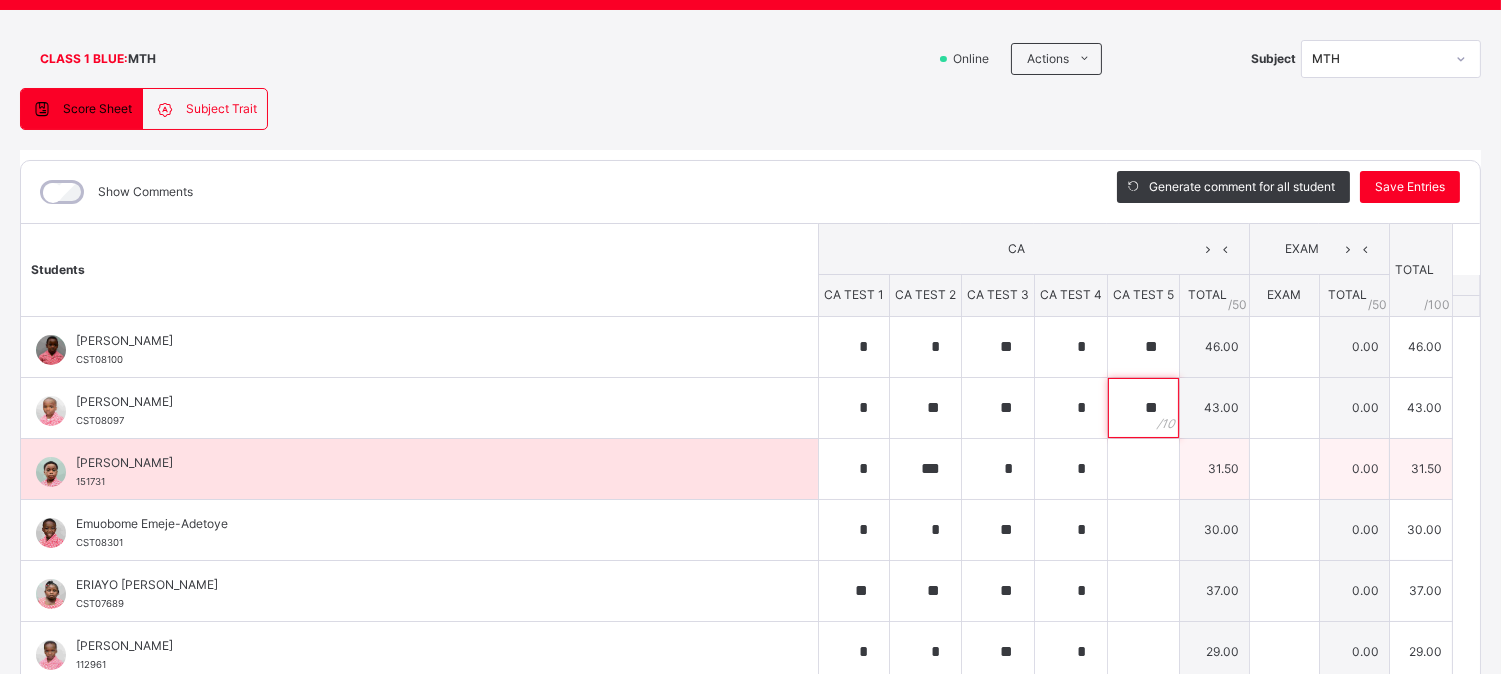 type on "**" 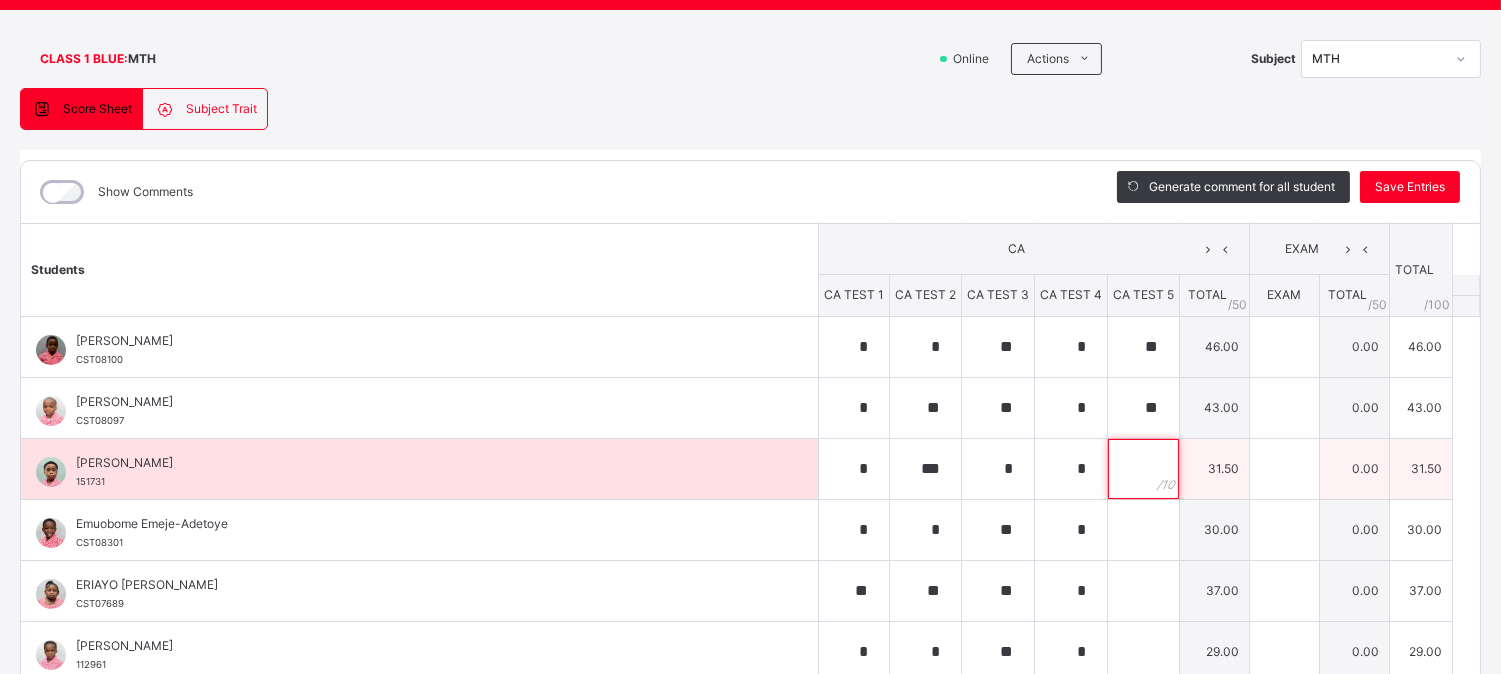 click at bounding box center [1143, 469] 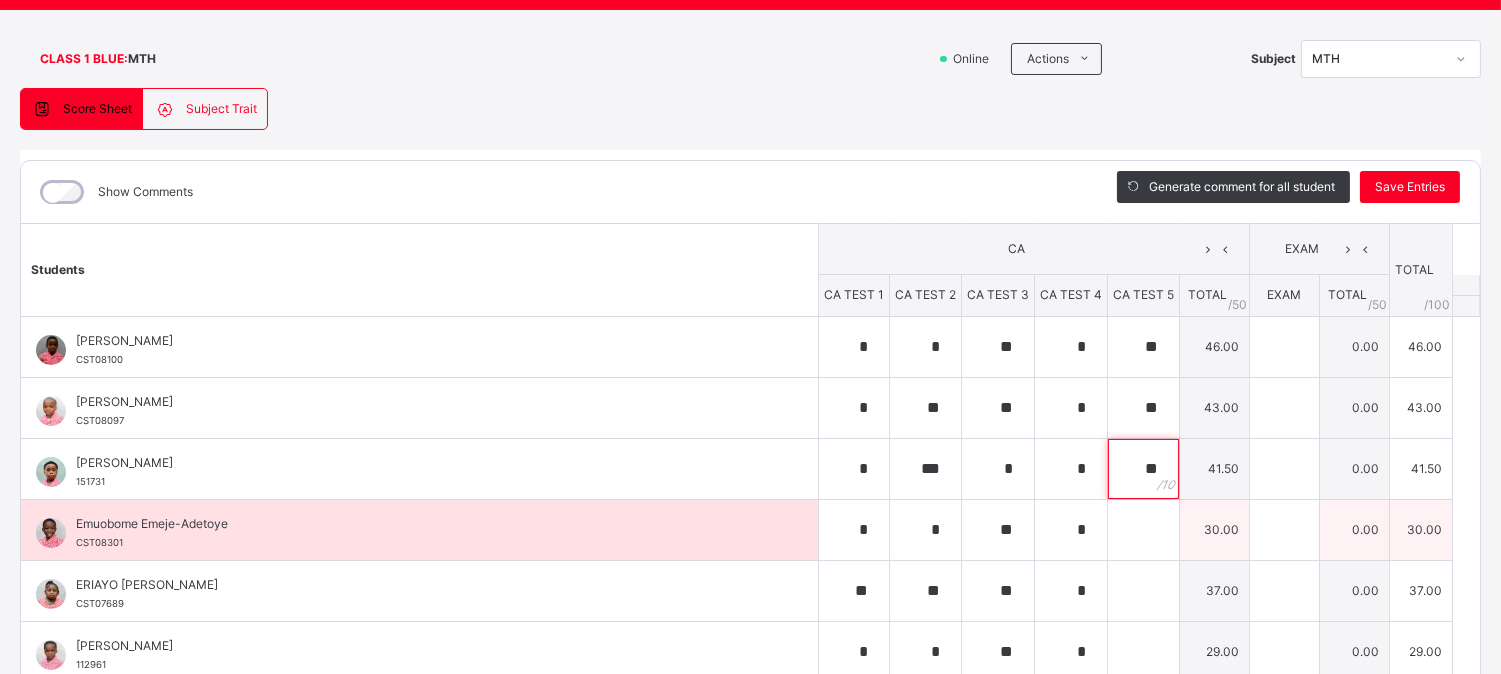 type on "**" 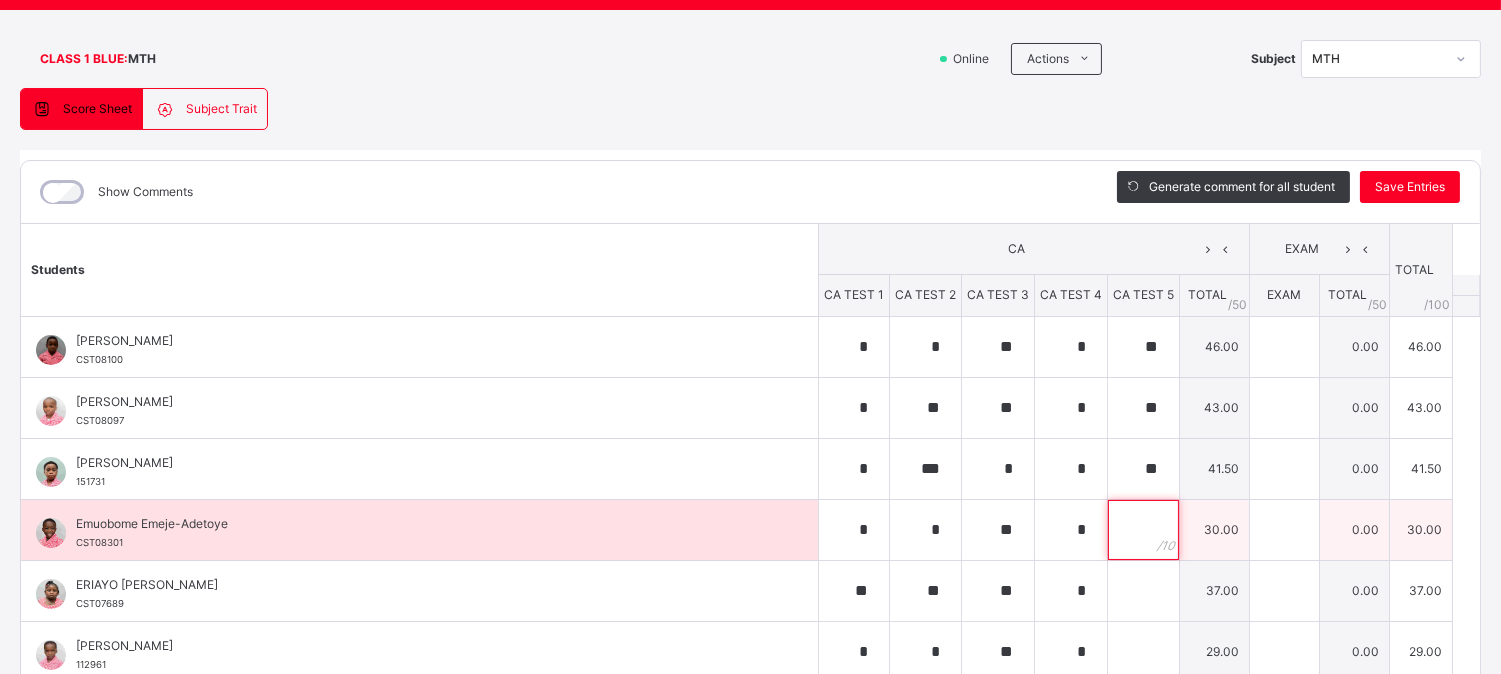 click at bounding box center (1143, 530) 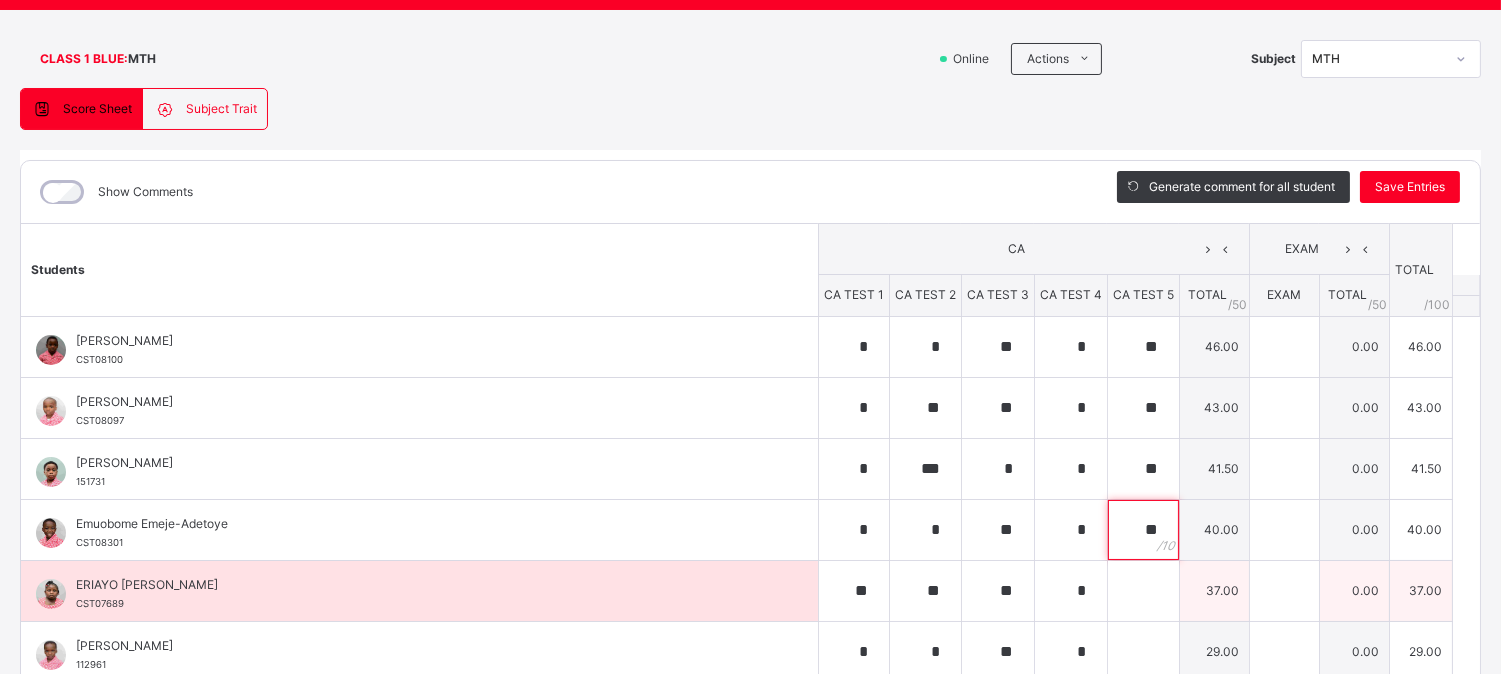 type on "**" 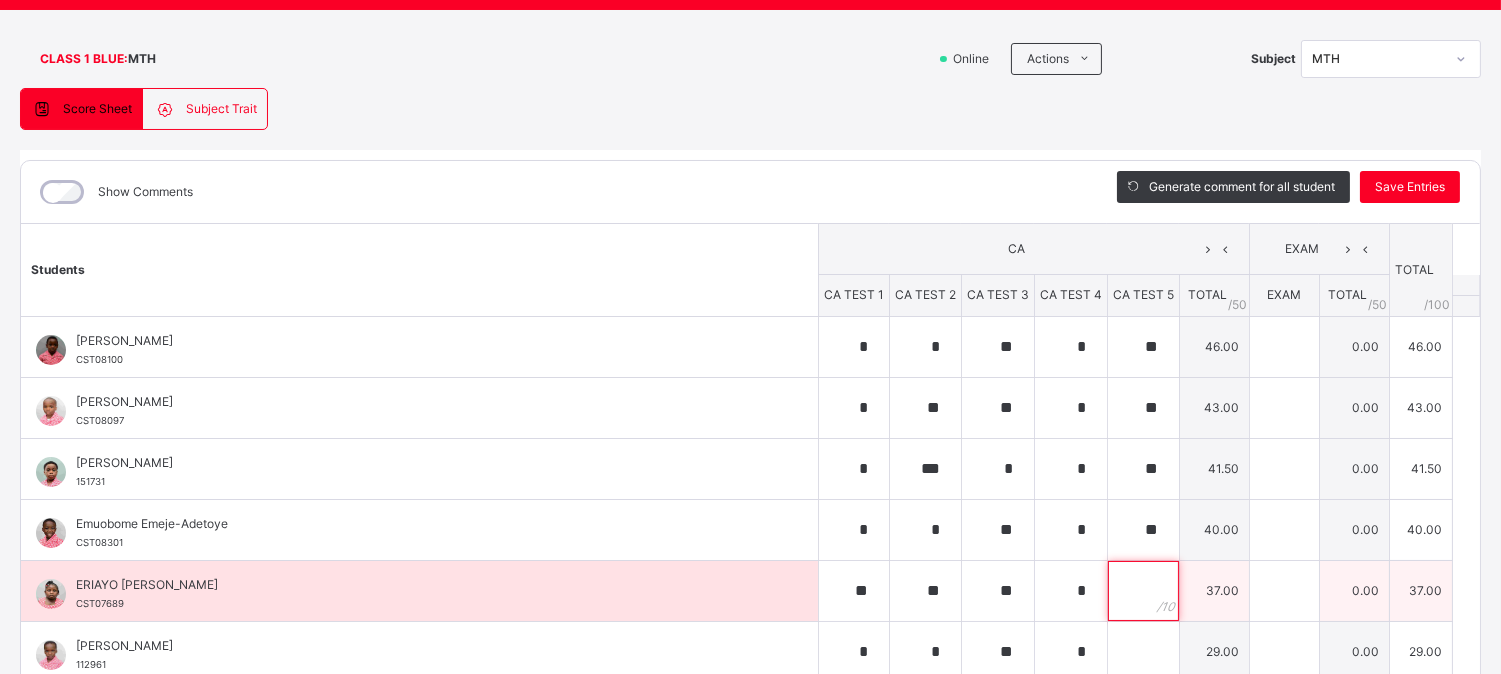 click at bounding box center [1143, 591] 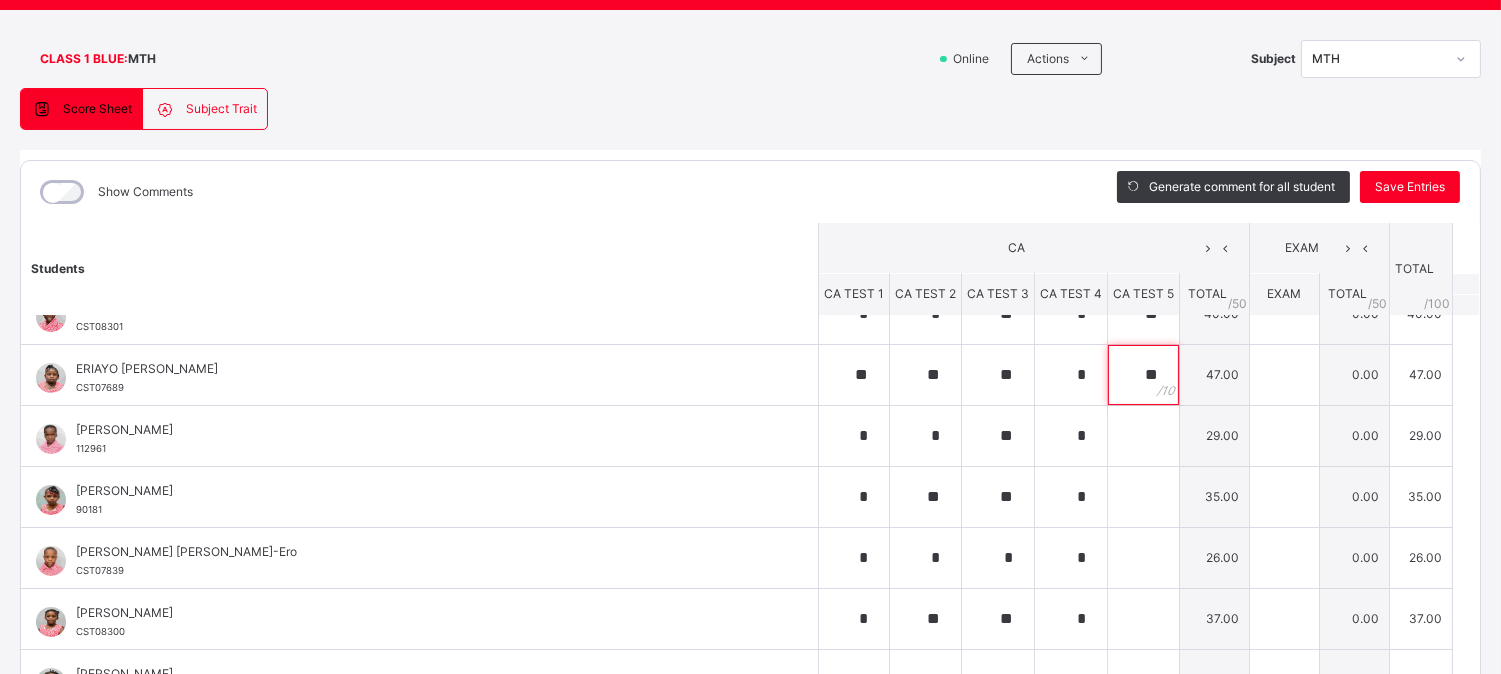 scroll, scrollTop: 255, scrollLeft: 0, axis: vertical 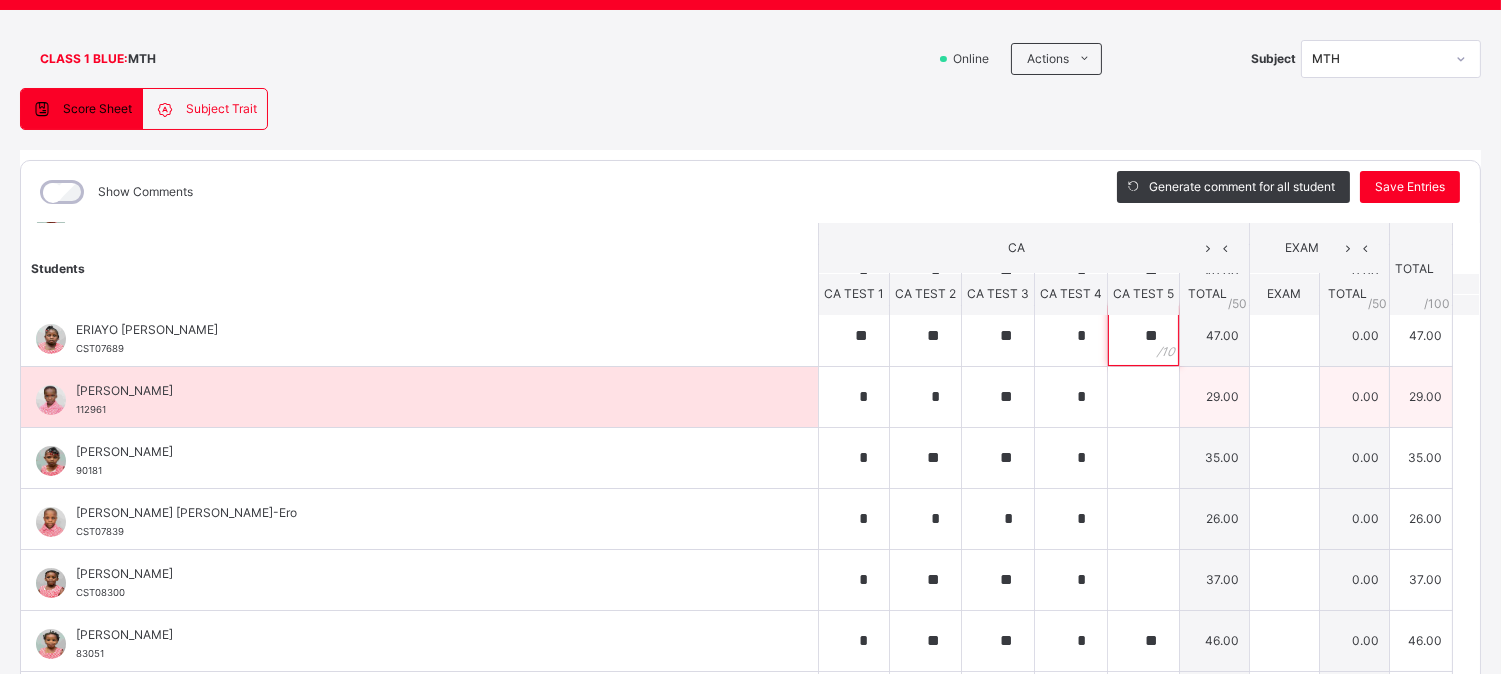 type on "**" 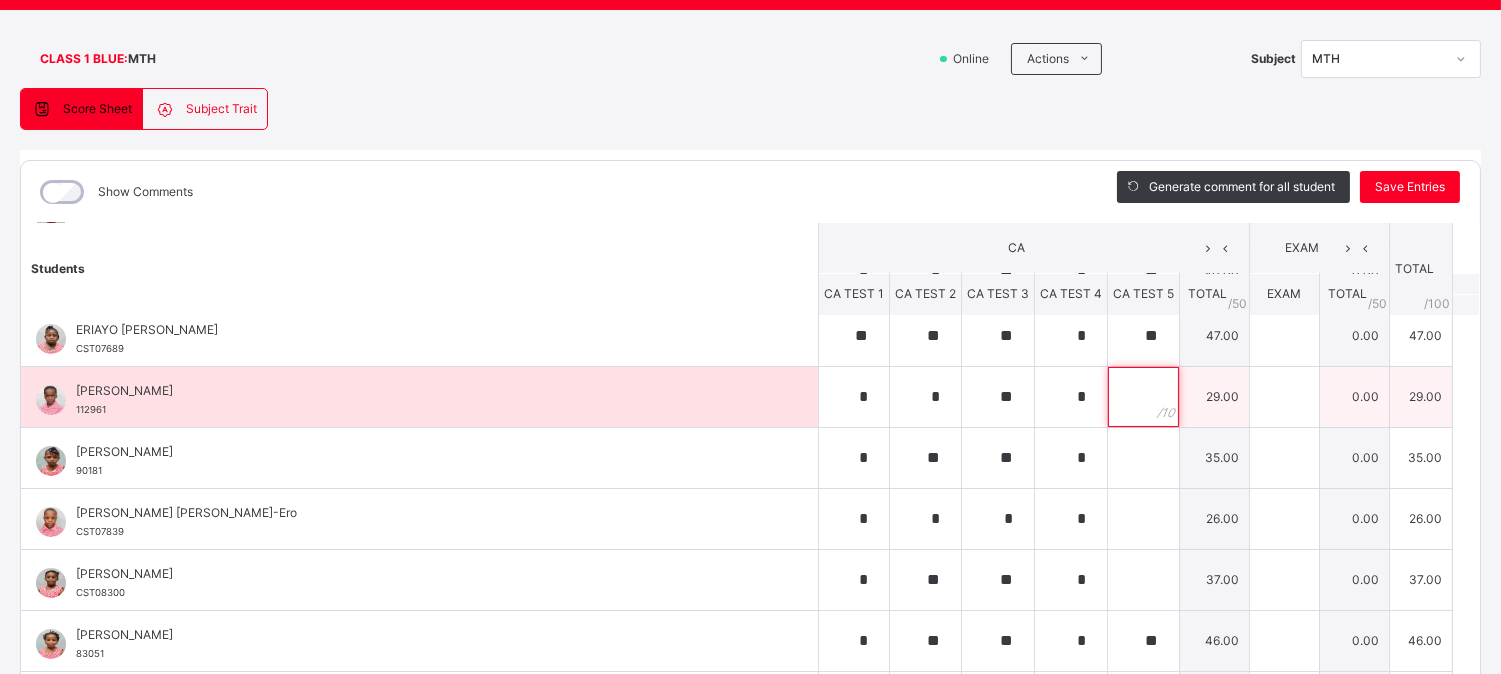 click at bounding box center [1143, 397] 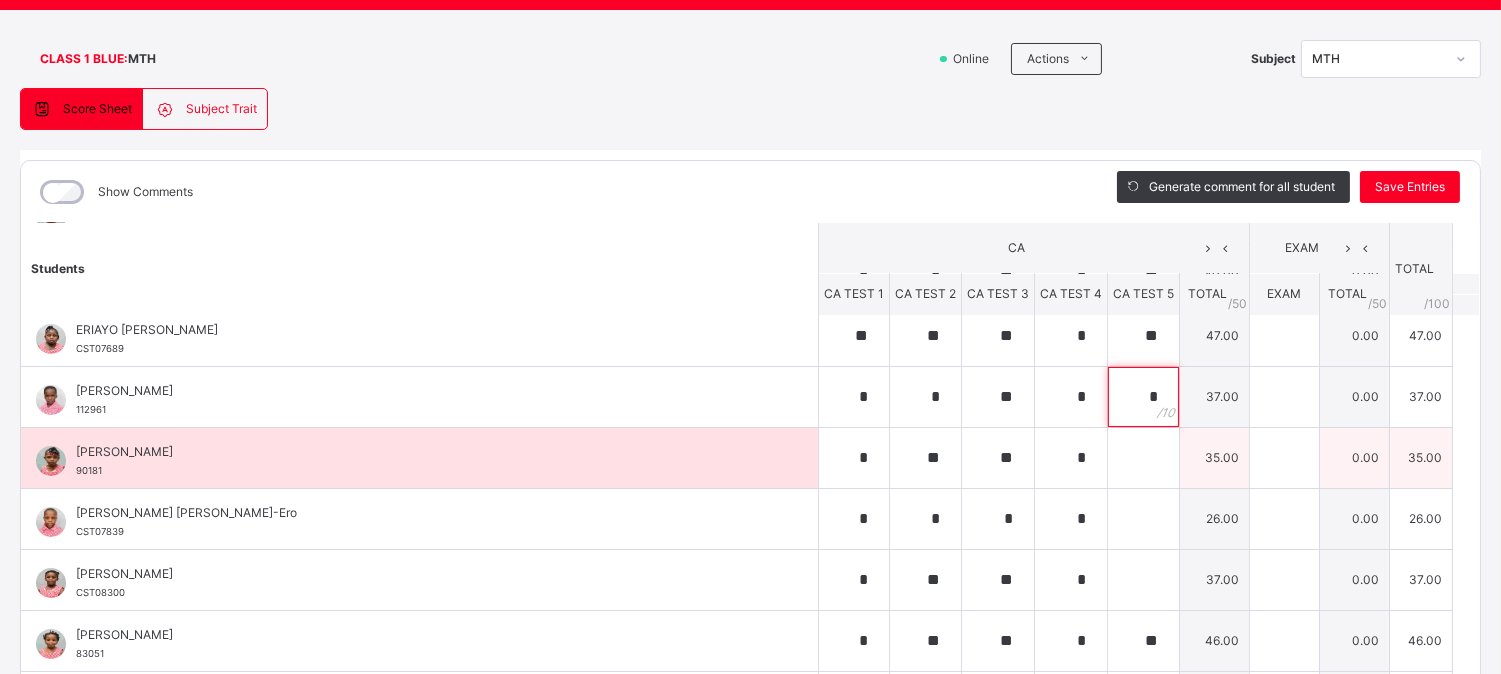 type on "*" 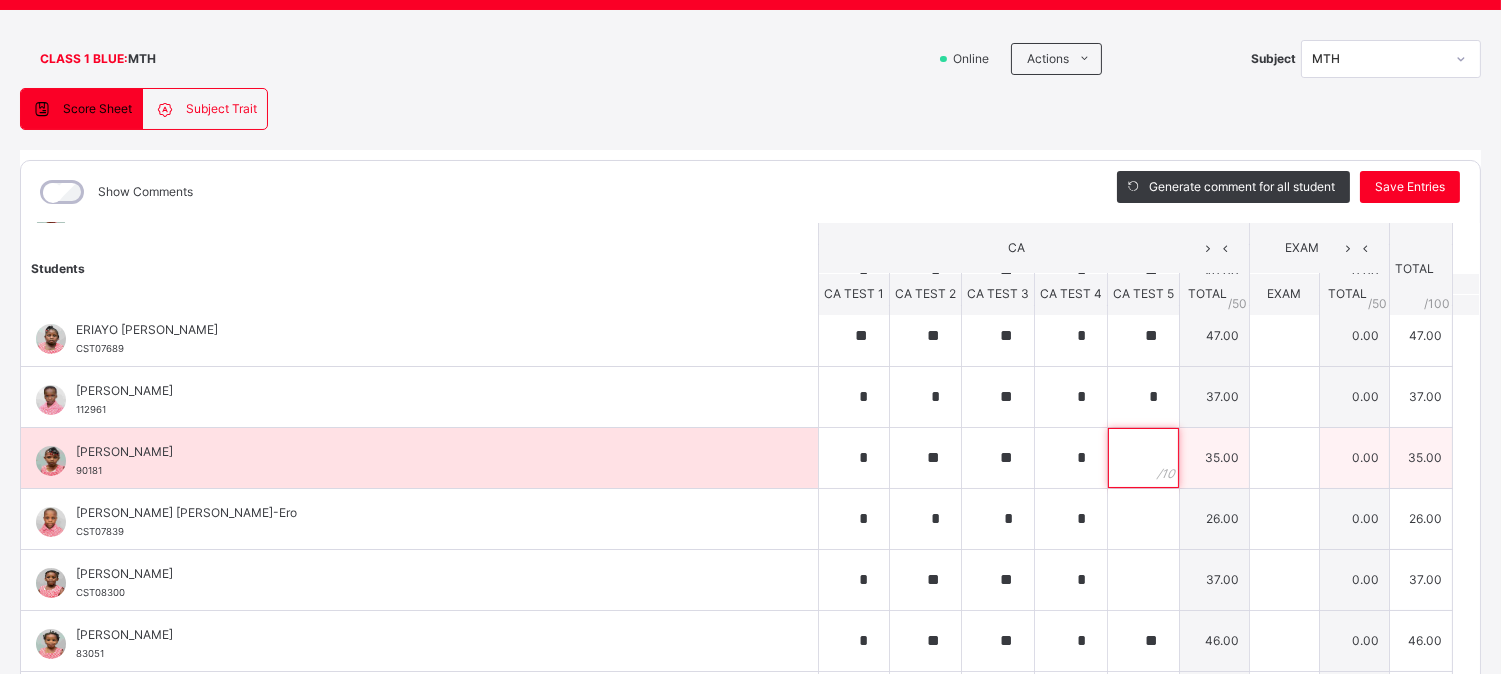 click at bounding box center (1143, 458) 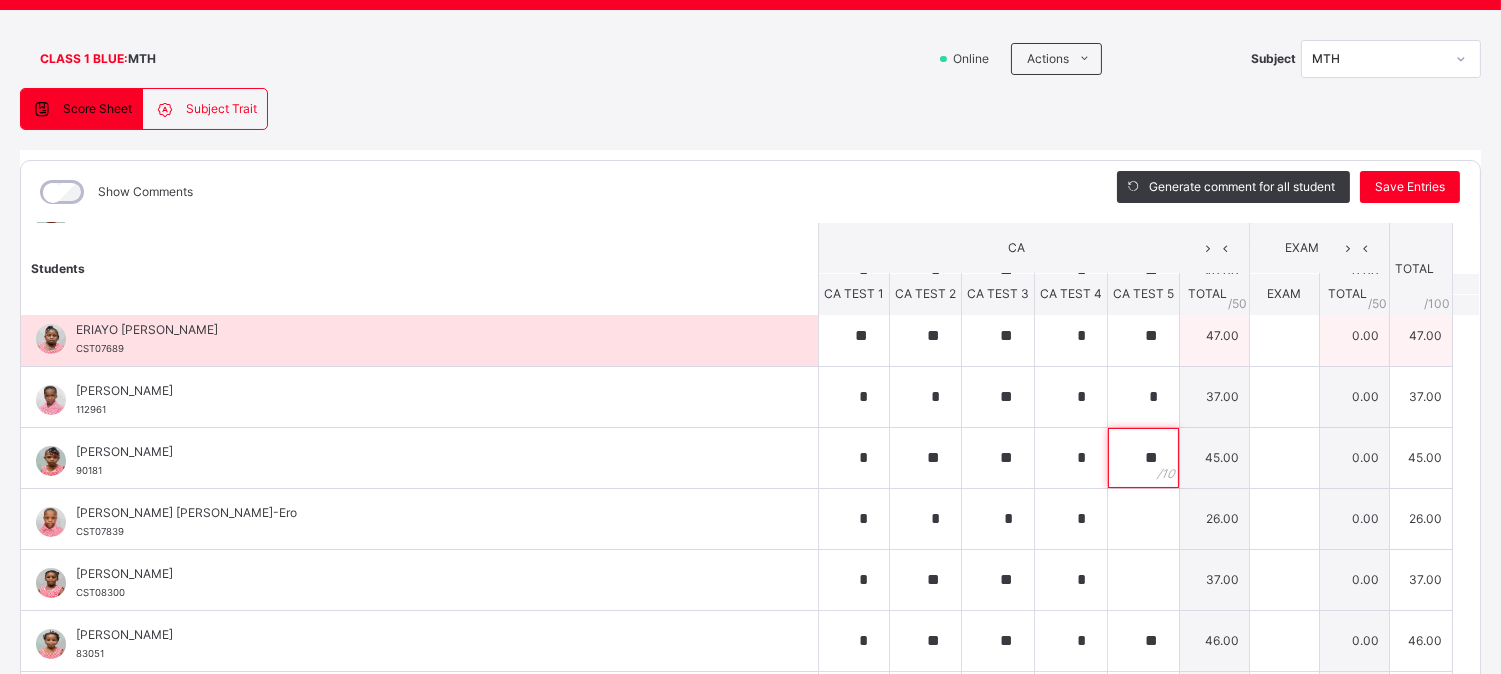 type on "**" 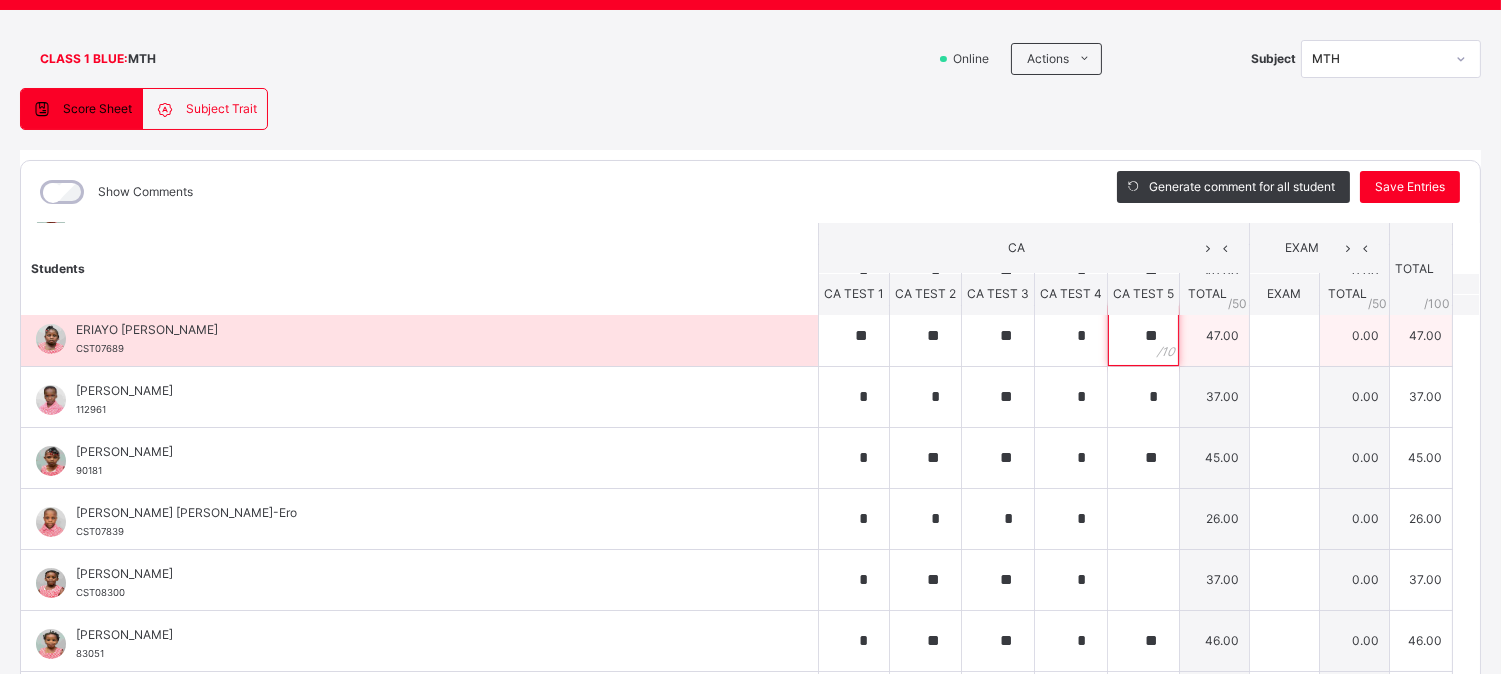 click on "**" at bounding box center (1143, 336) 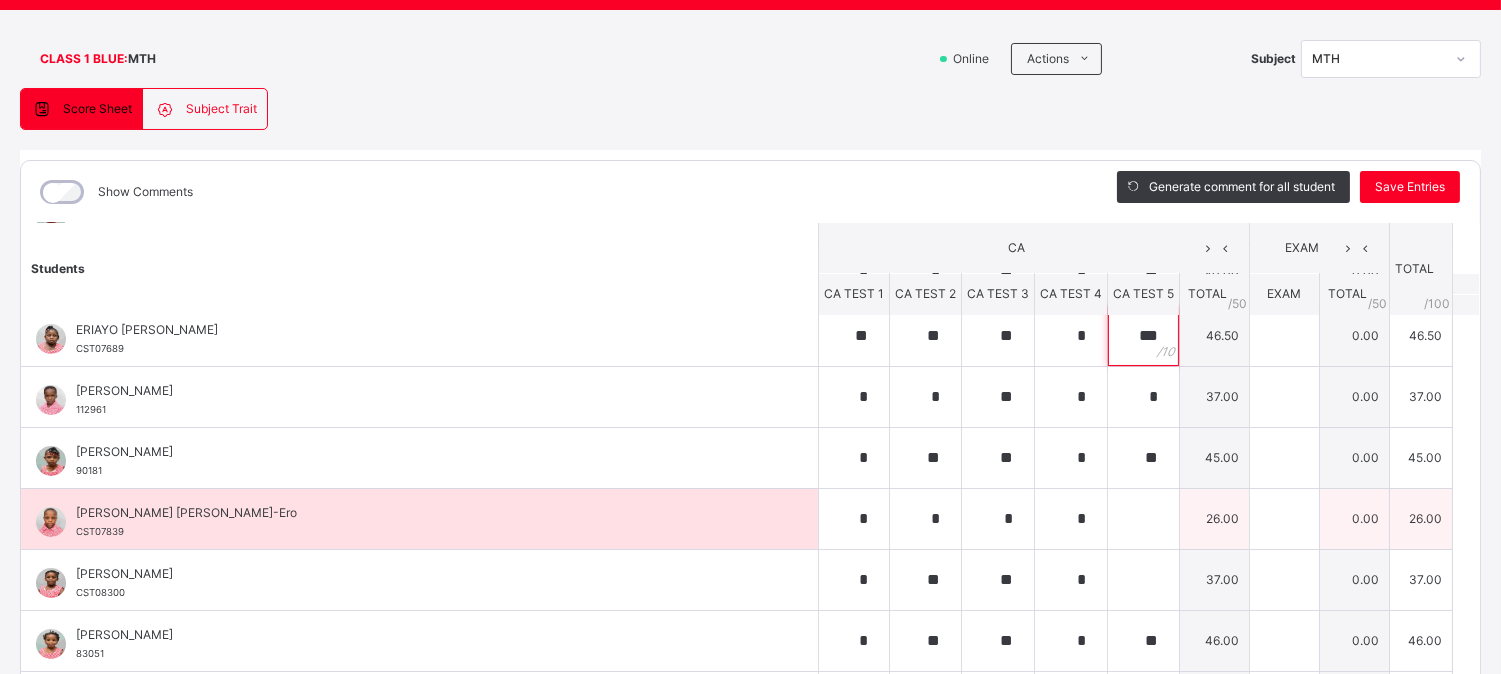 type on "***" 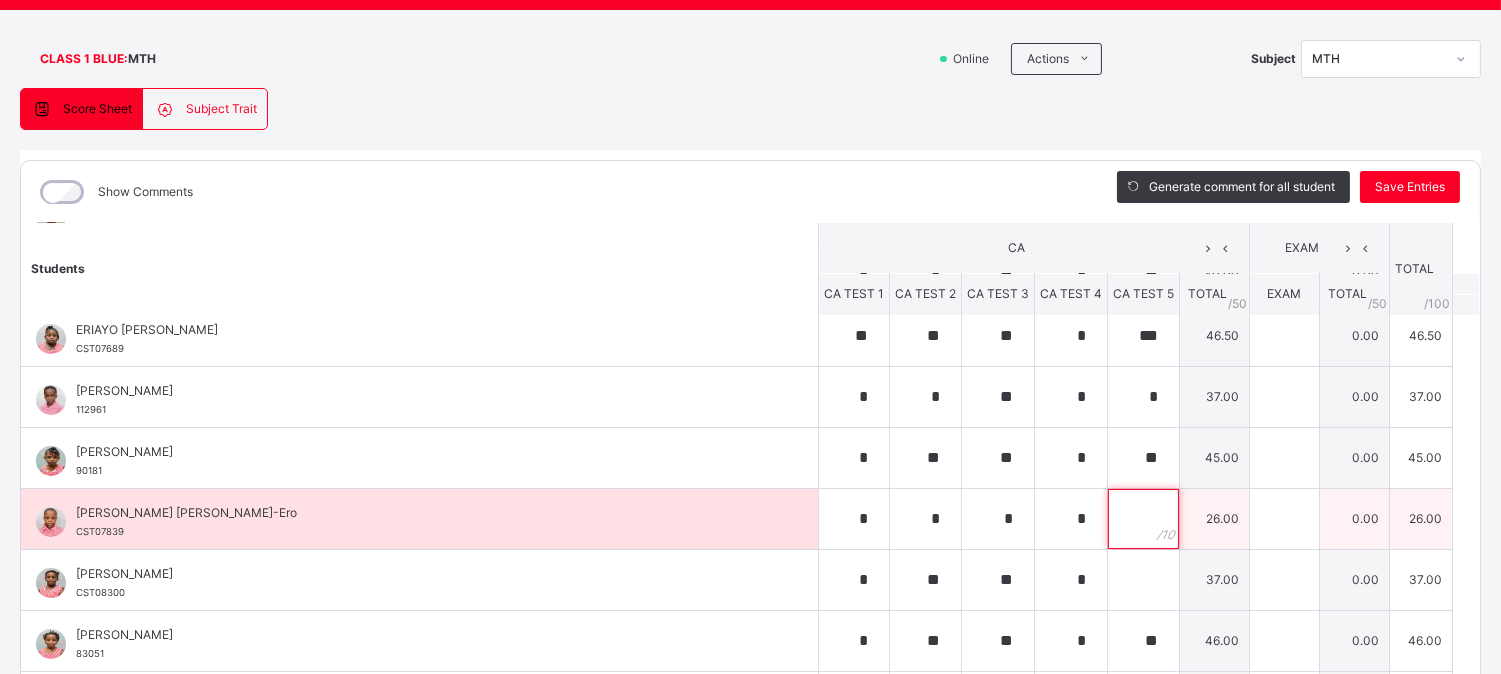 click at bounding box center [1143, 519] 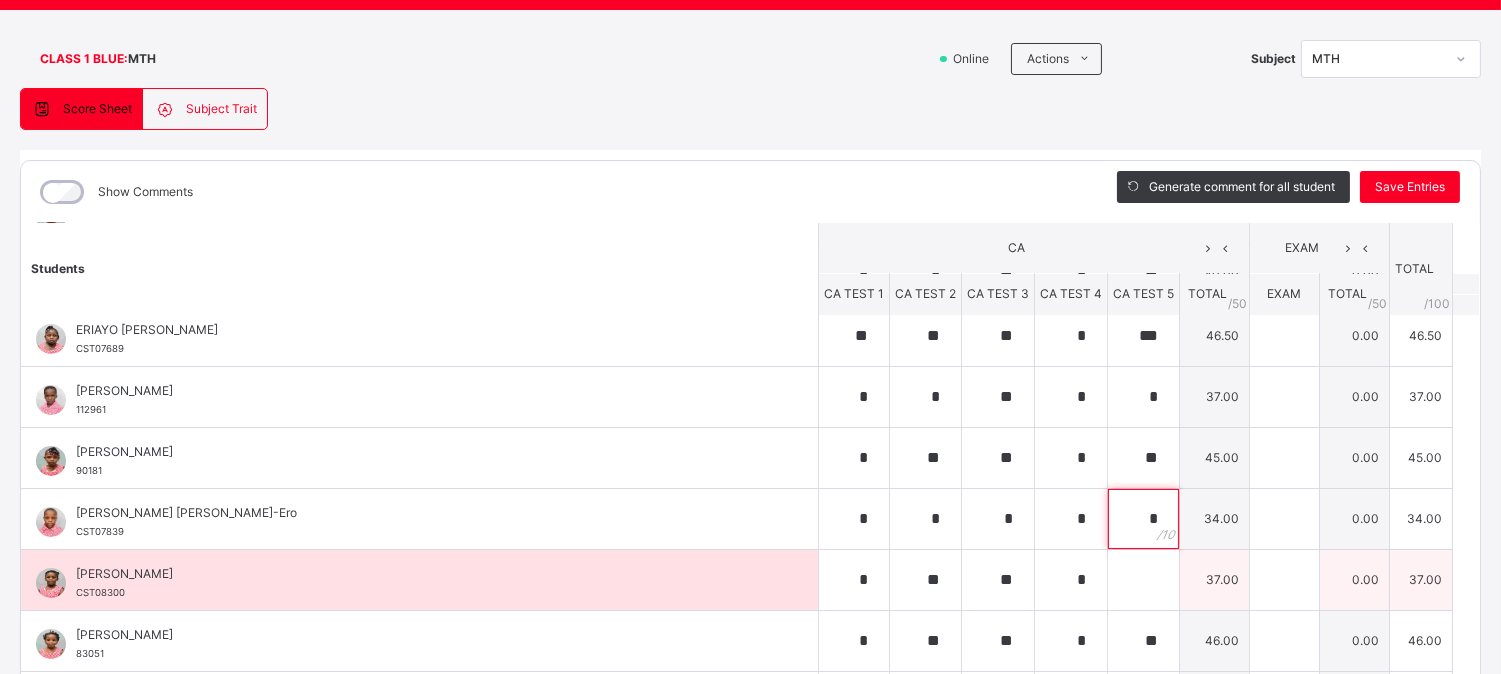 type on "*" 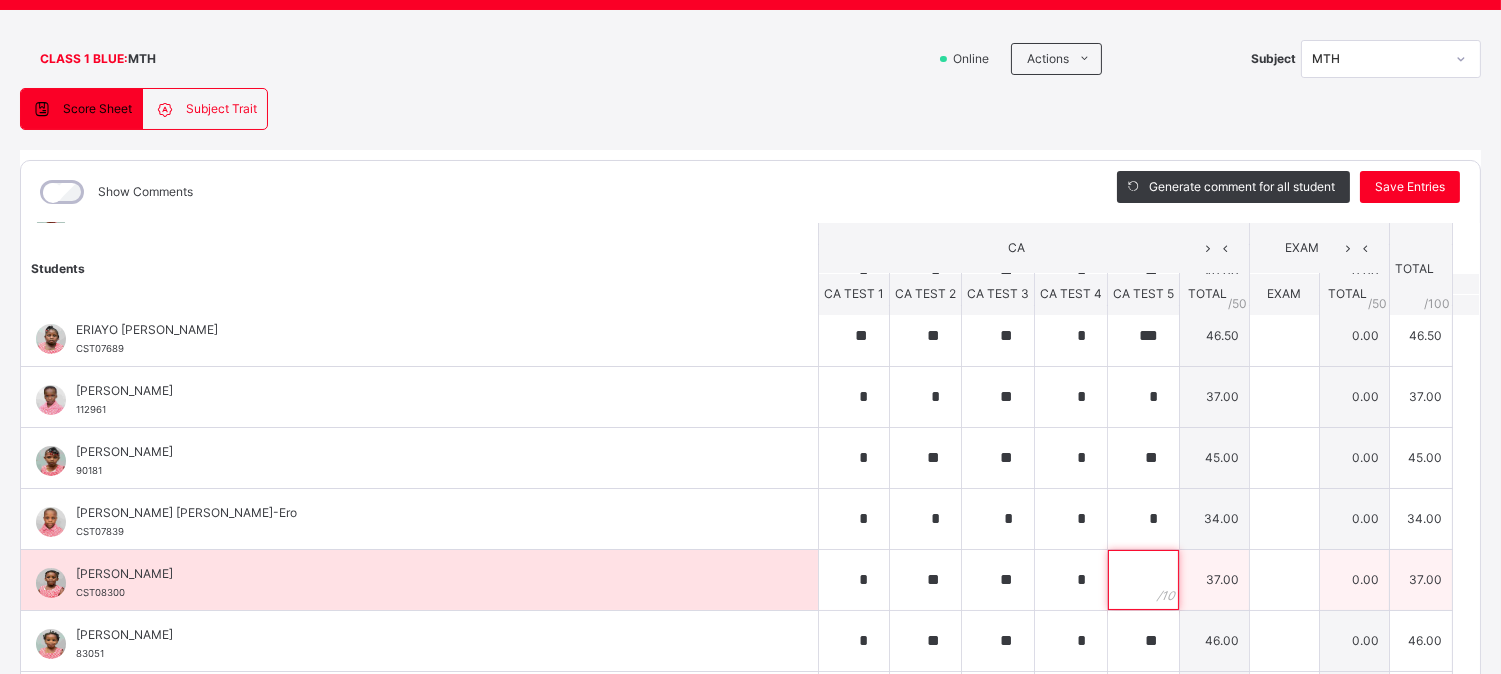 click at bounding box center [1143, 580] 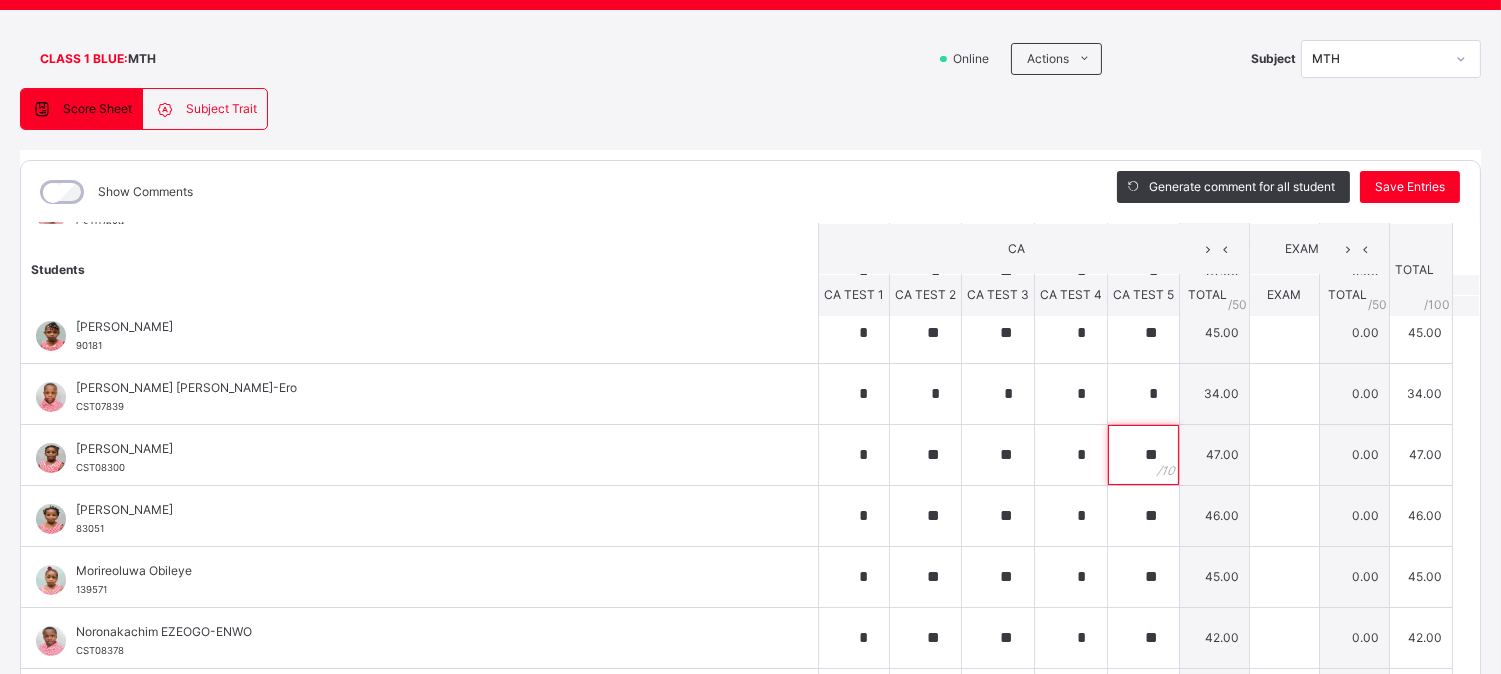 scroll, scrollTop: 388, scrollLeft: 0, axis: vertical 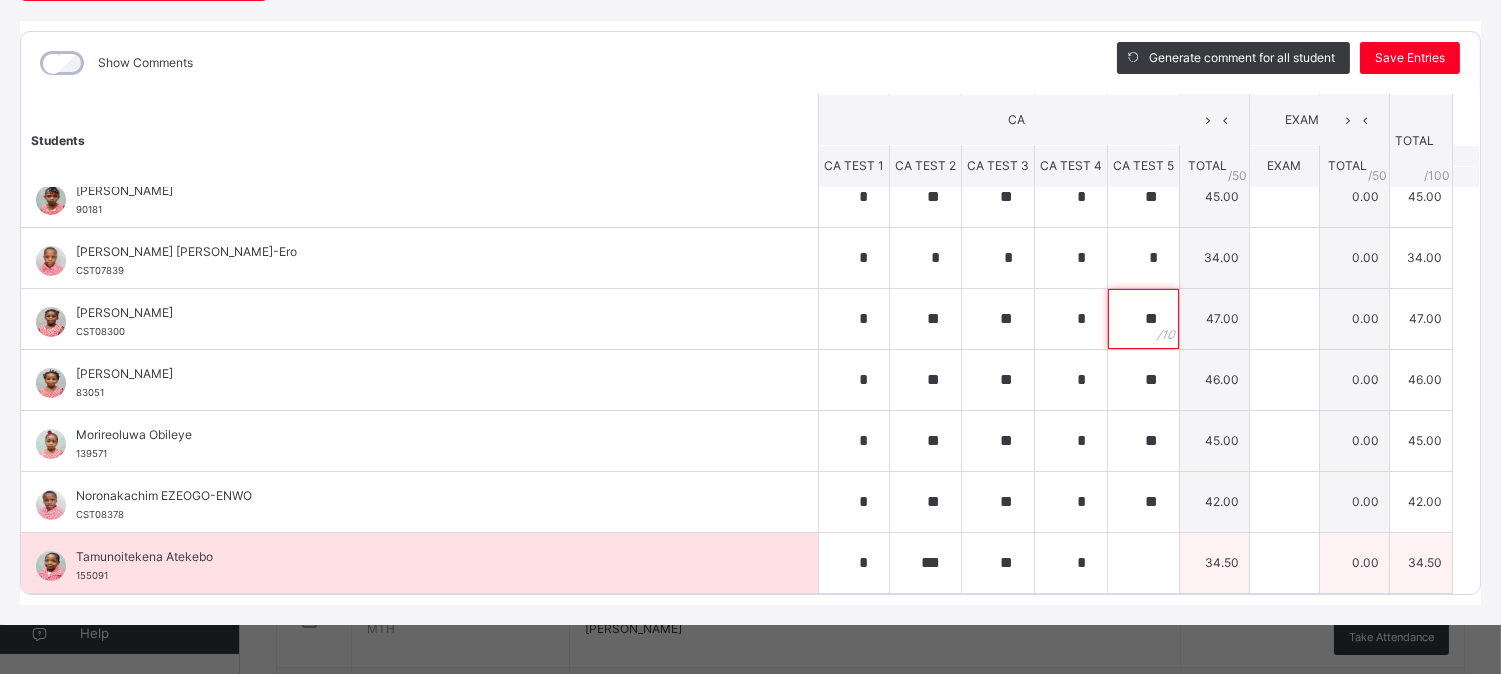 type on "**" 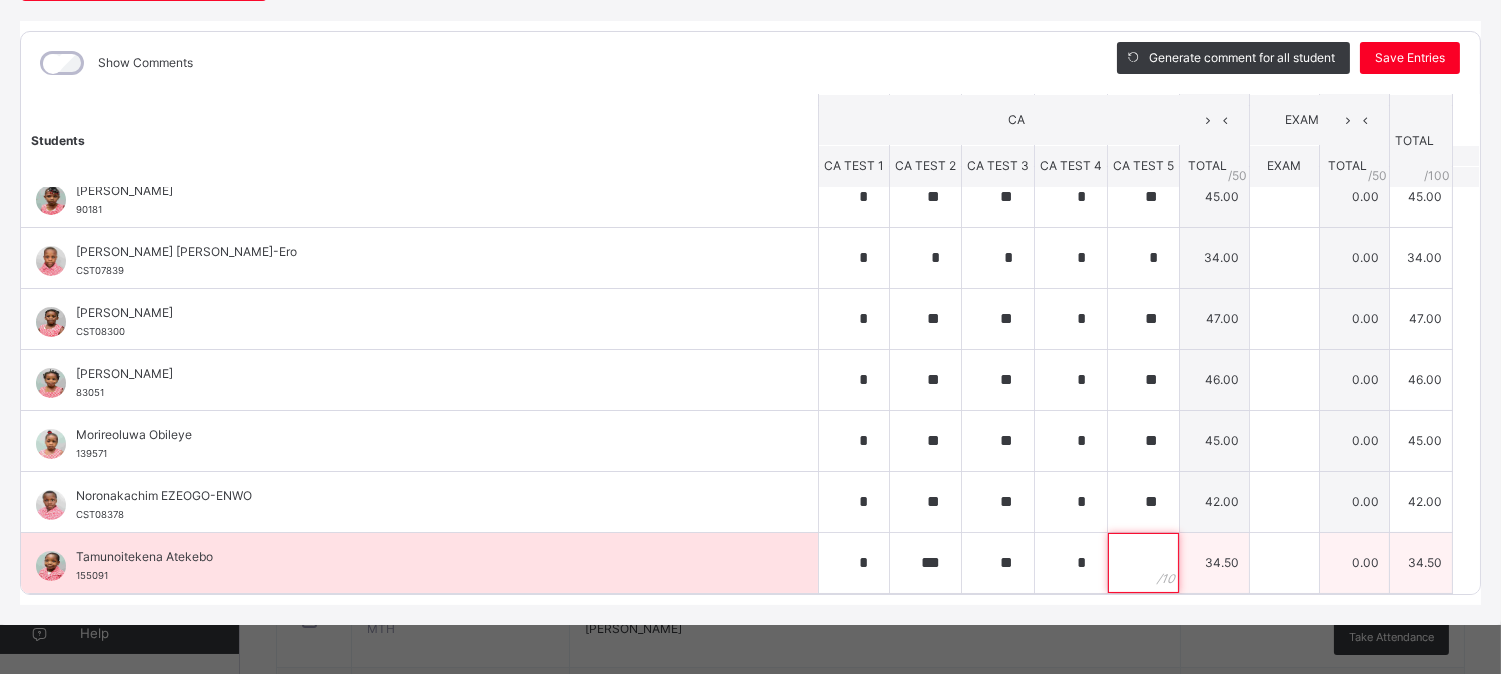 click at bounding box center [1143, 563] 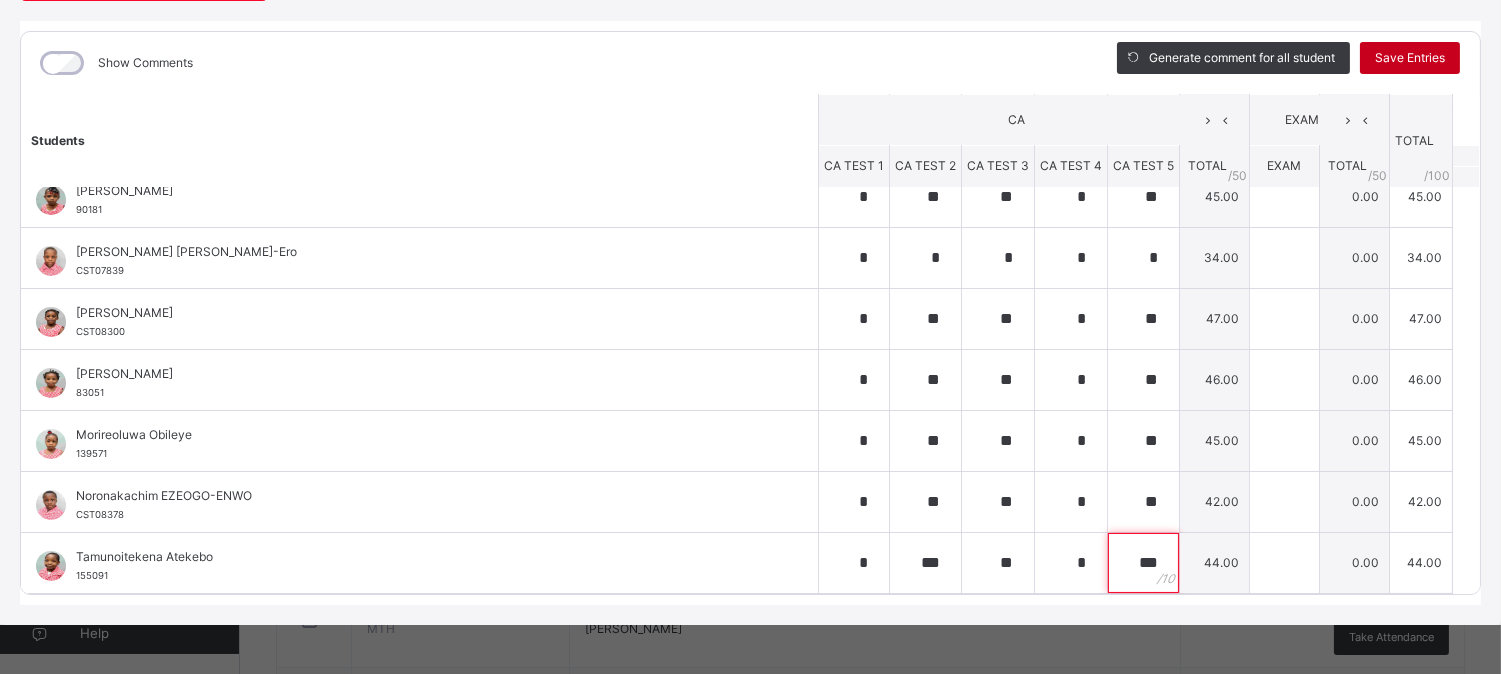 type on "***" 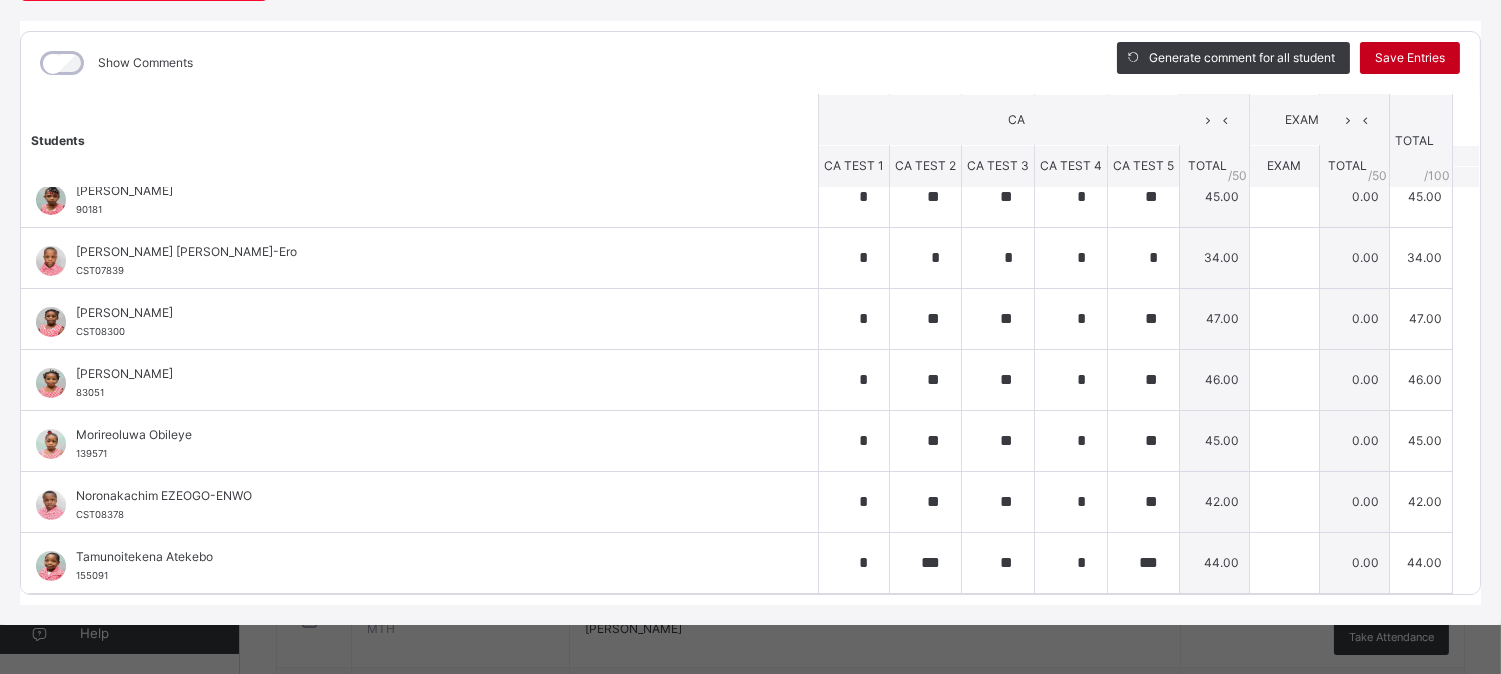 click on "Save Entries" at bounding box center [1410, 58] 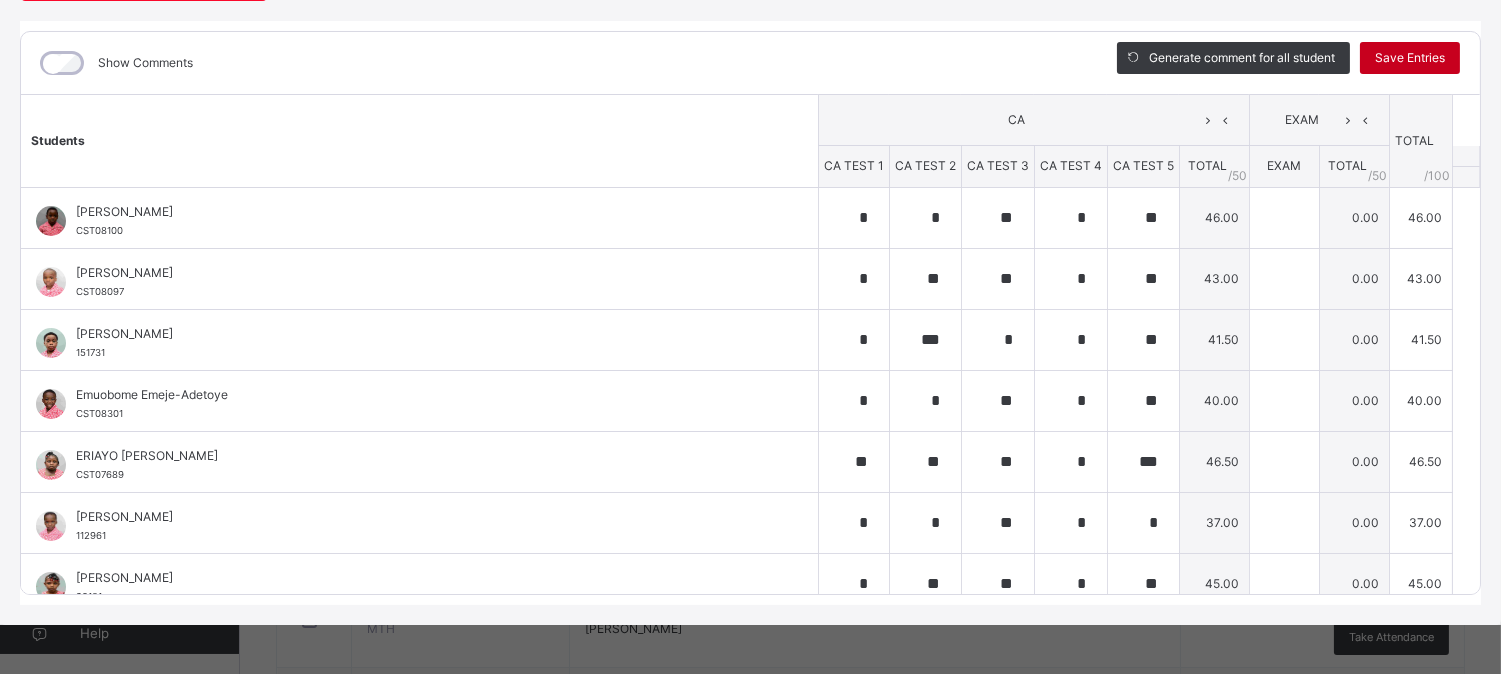 click on "Save Entries" at bounding box center (1410, 58) 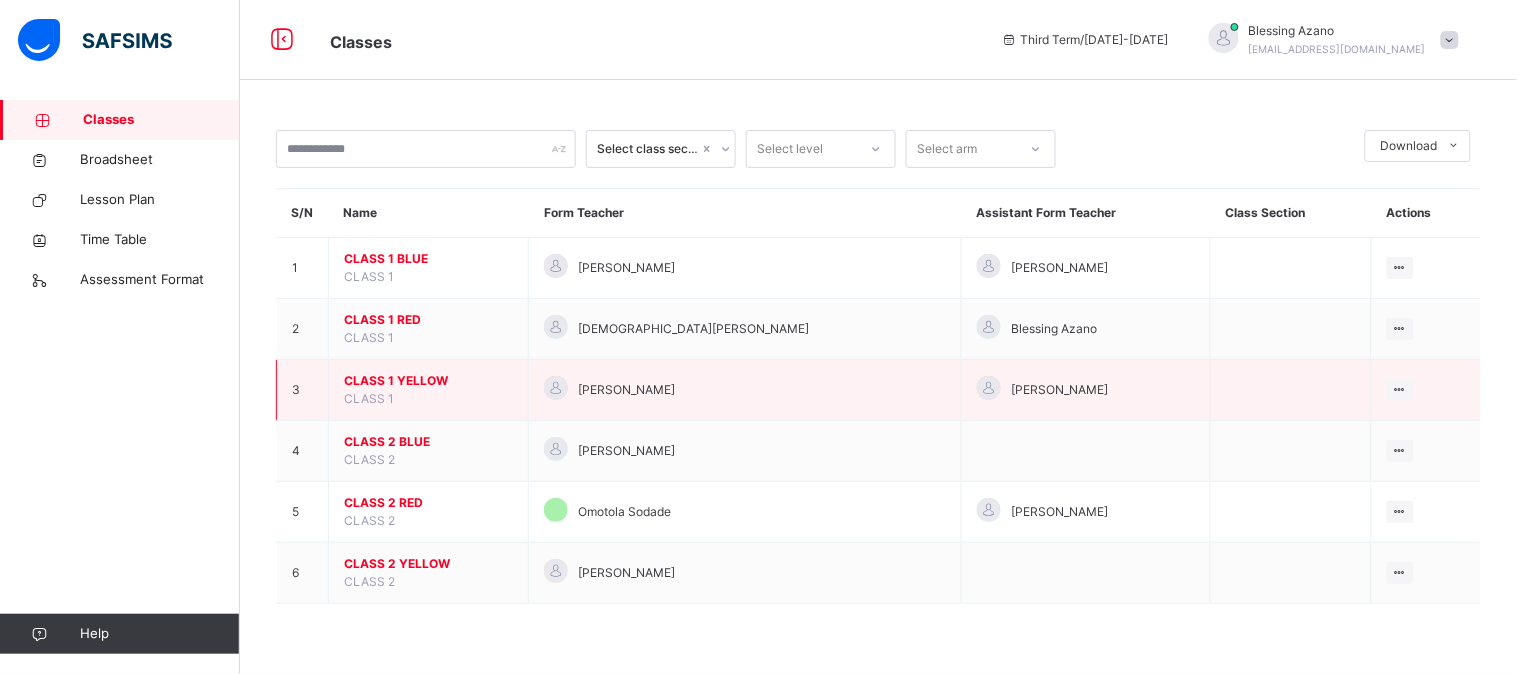 click on "CLASS 1   YELLOW" at bounding box center (428, 381) 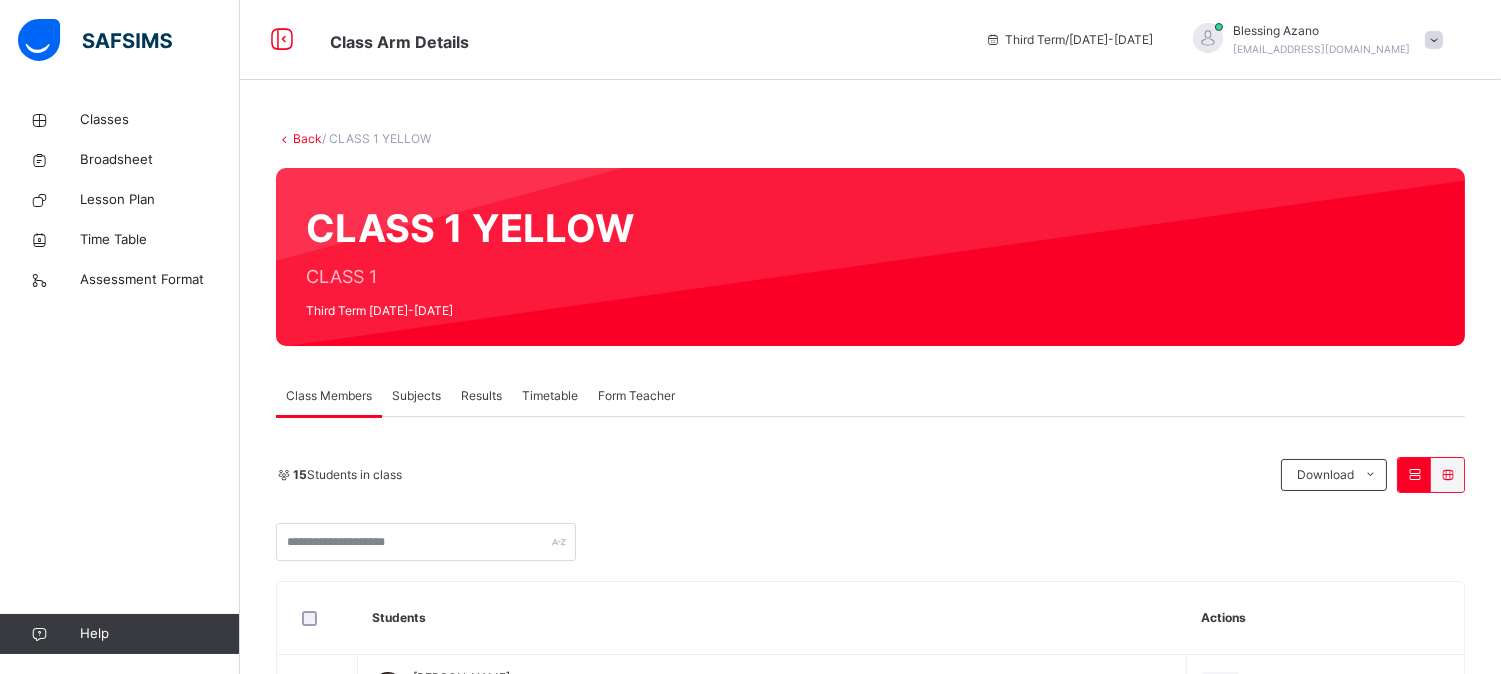 click on "Subjects" at bounding box center [416, 396] 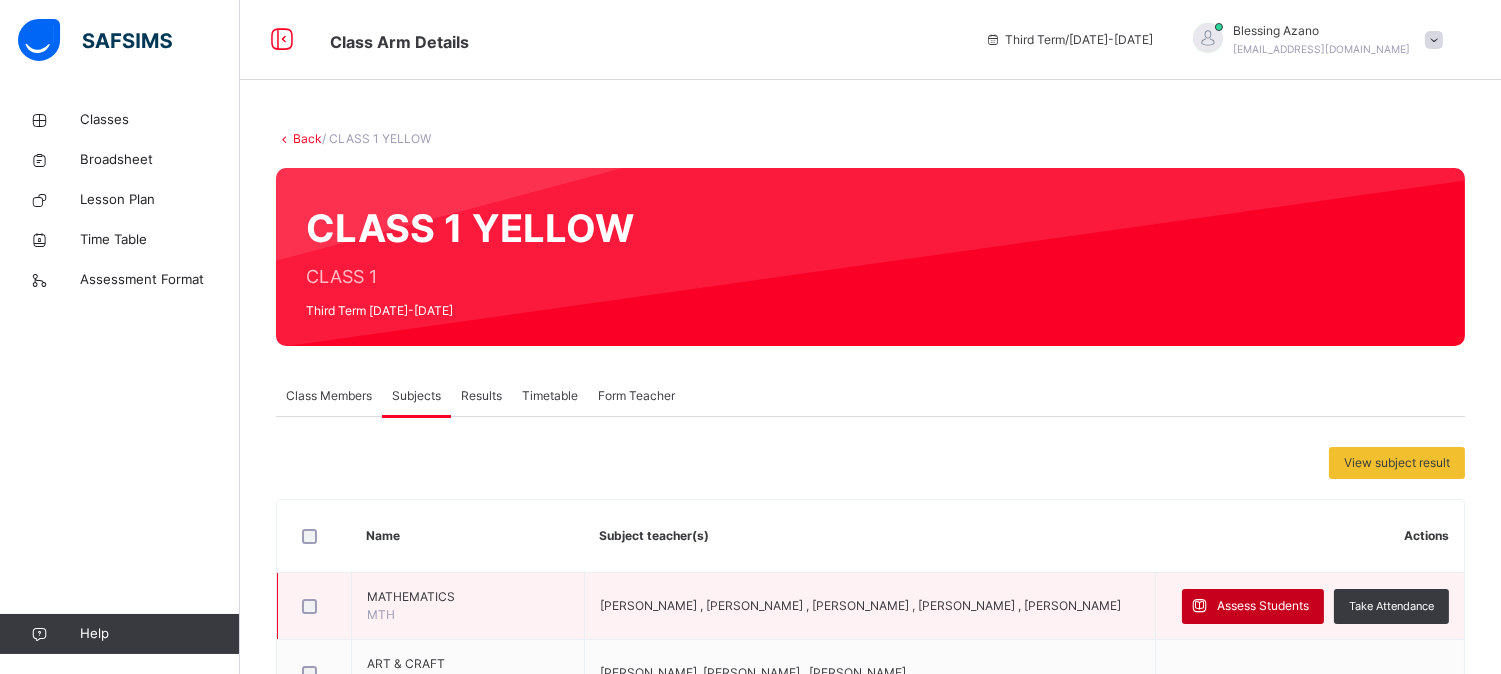 click on "Assess Students" at bounding box center (1263, 606) 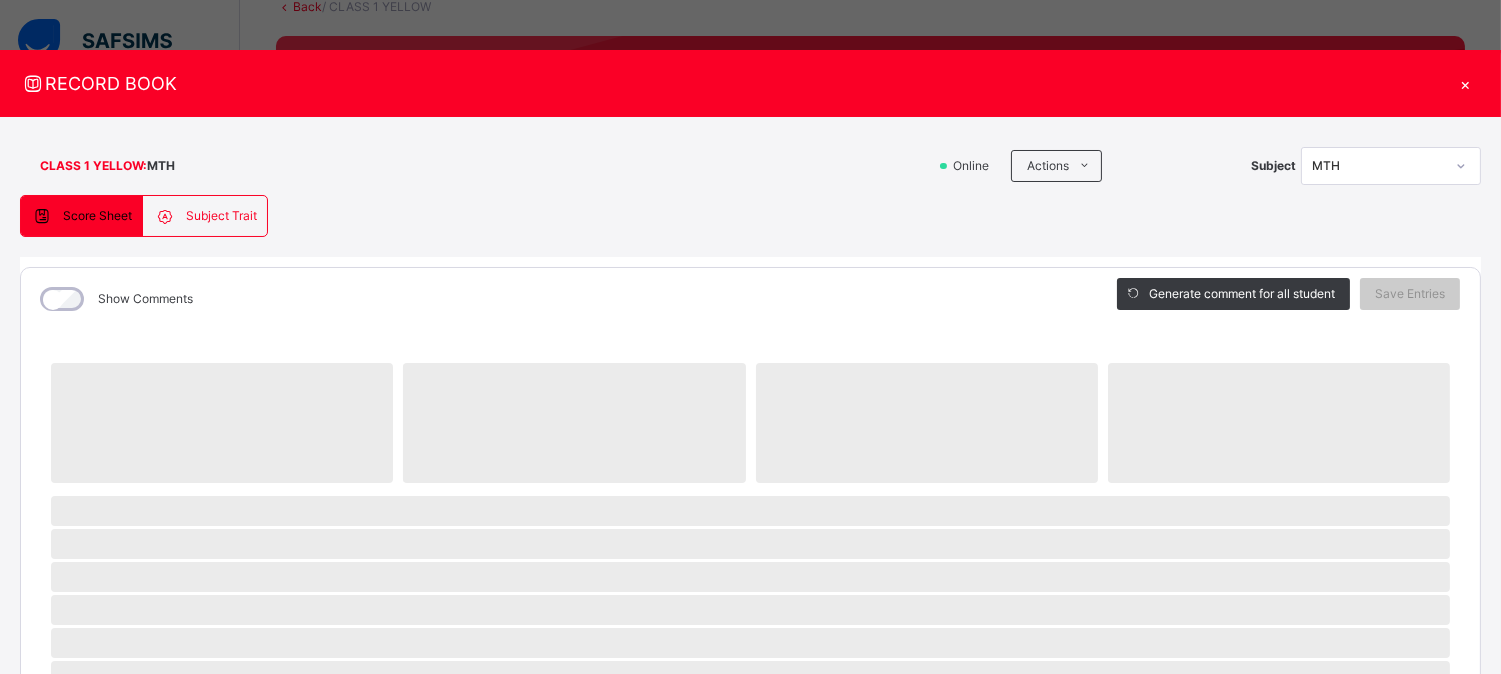 scroll, scrollTop: 133, scrollLeft: 0, axis: vertical 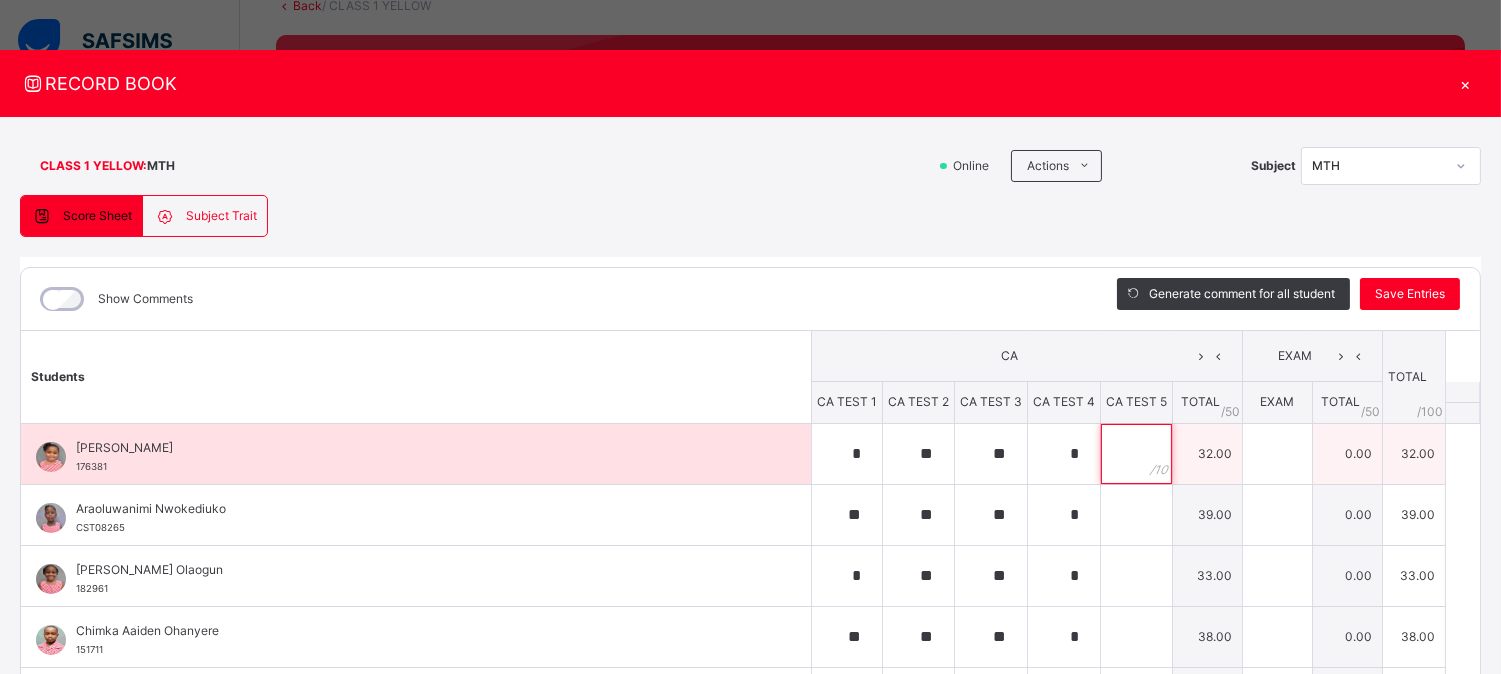 click at bounding box center (1136, 454) 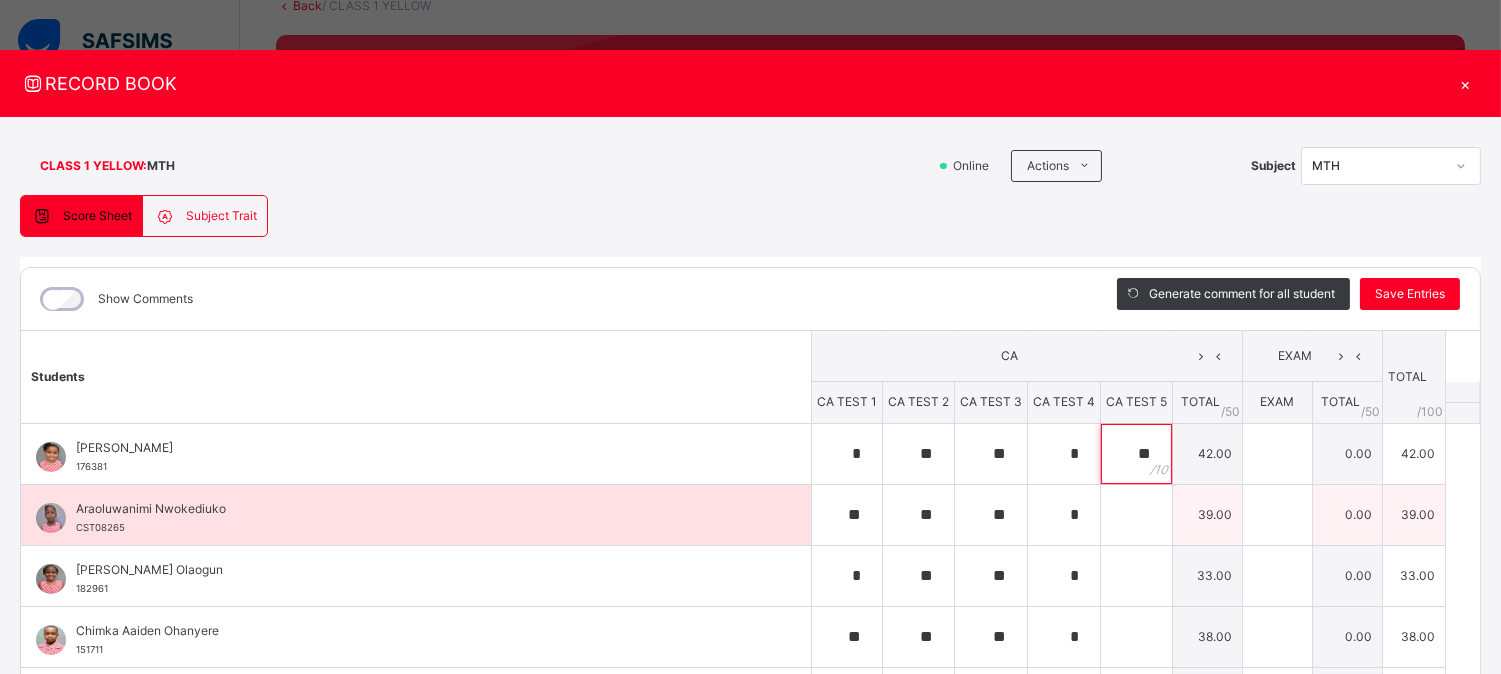 type on "**" 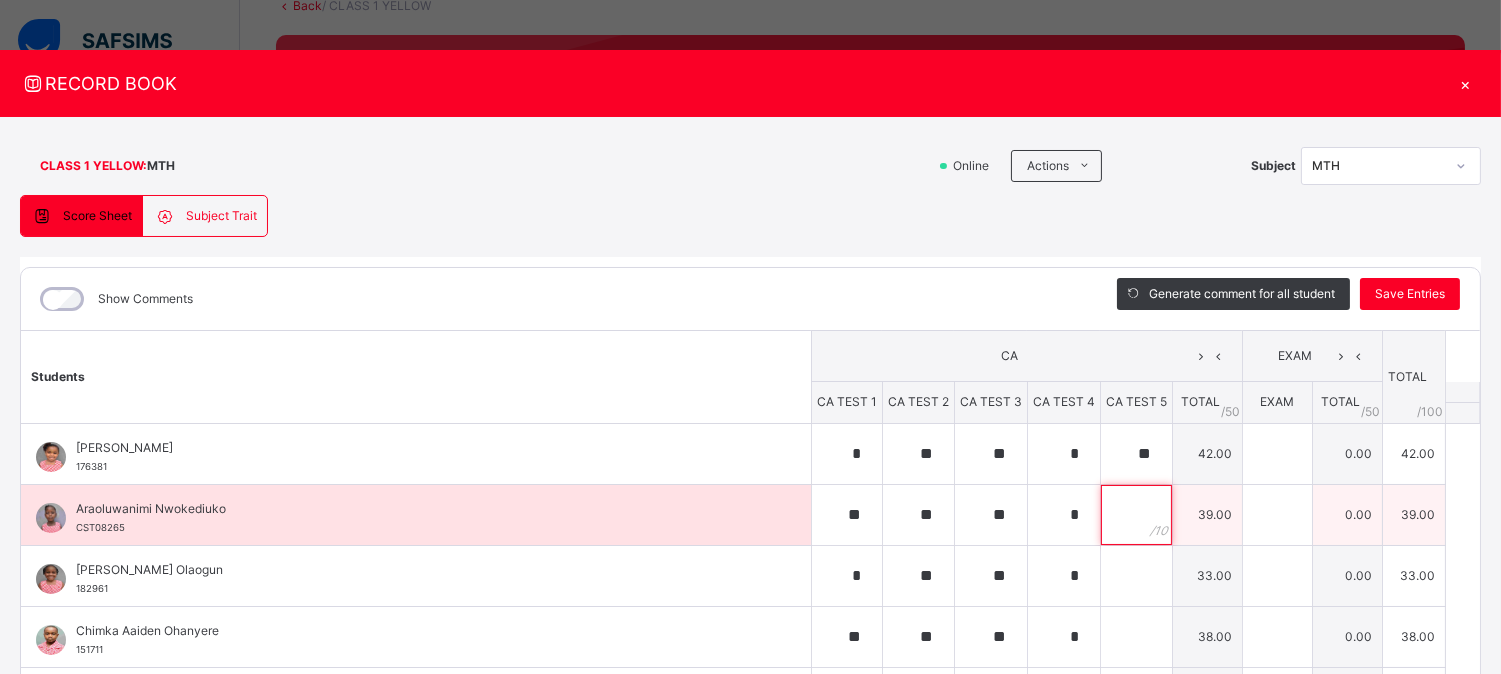 click at bounding box center [1136, 515] 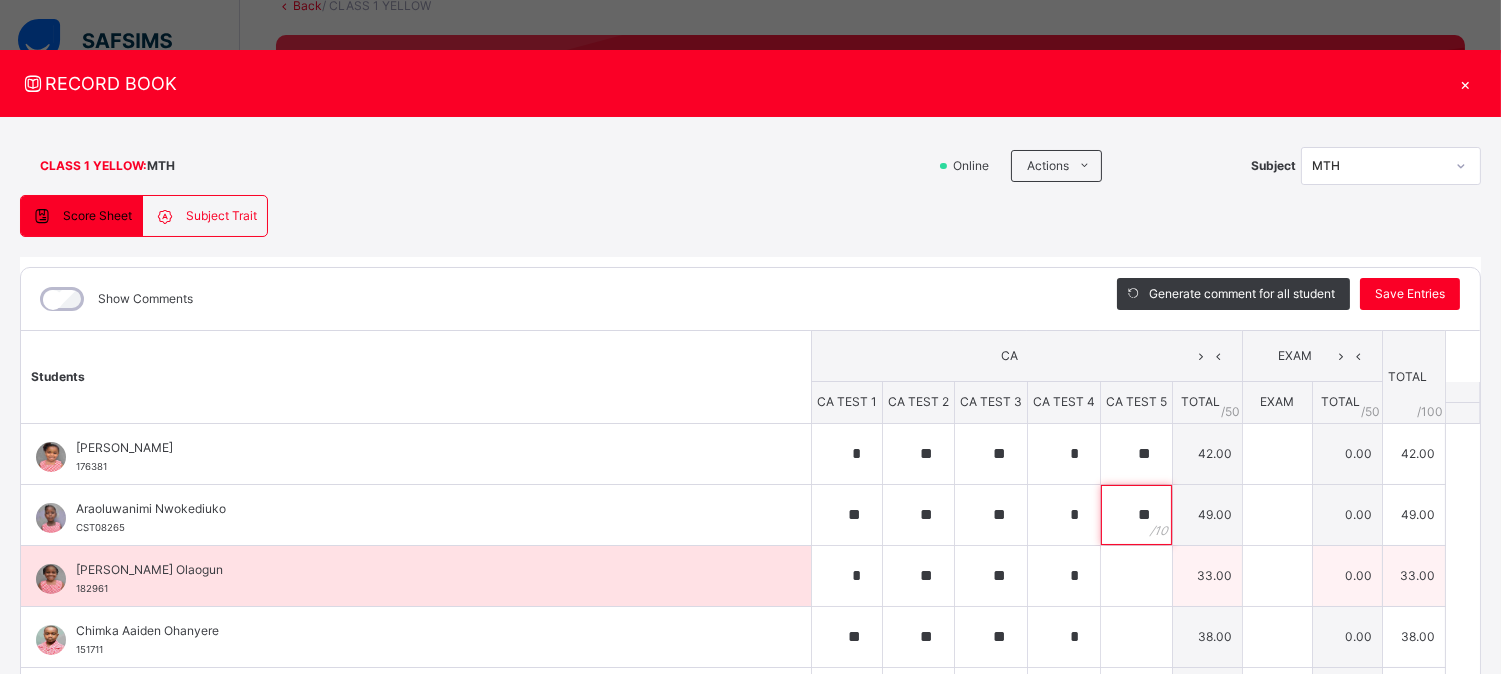 type on "**" 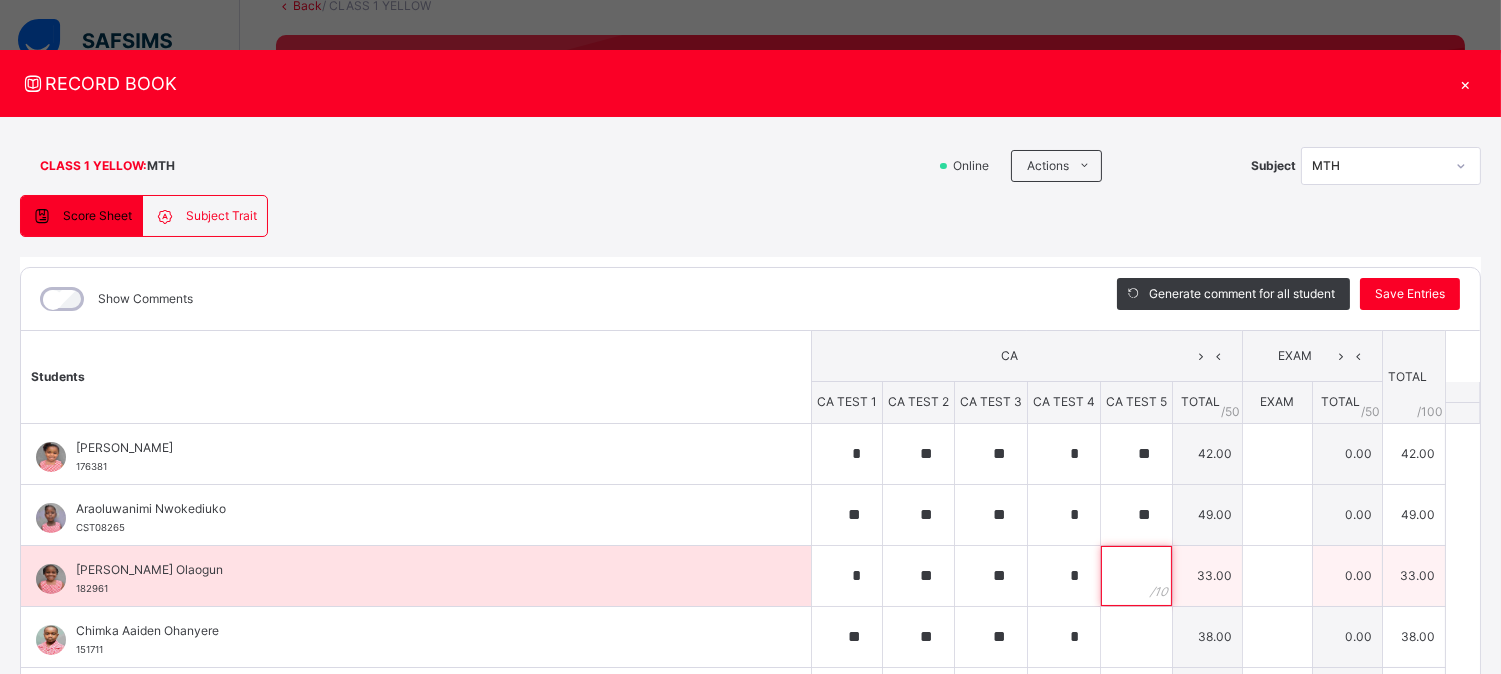 click at bounding box center (1136, 576) 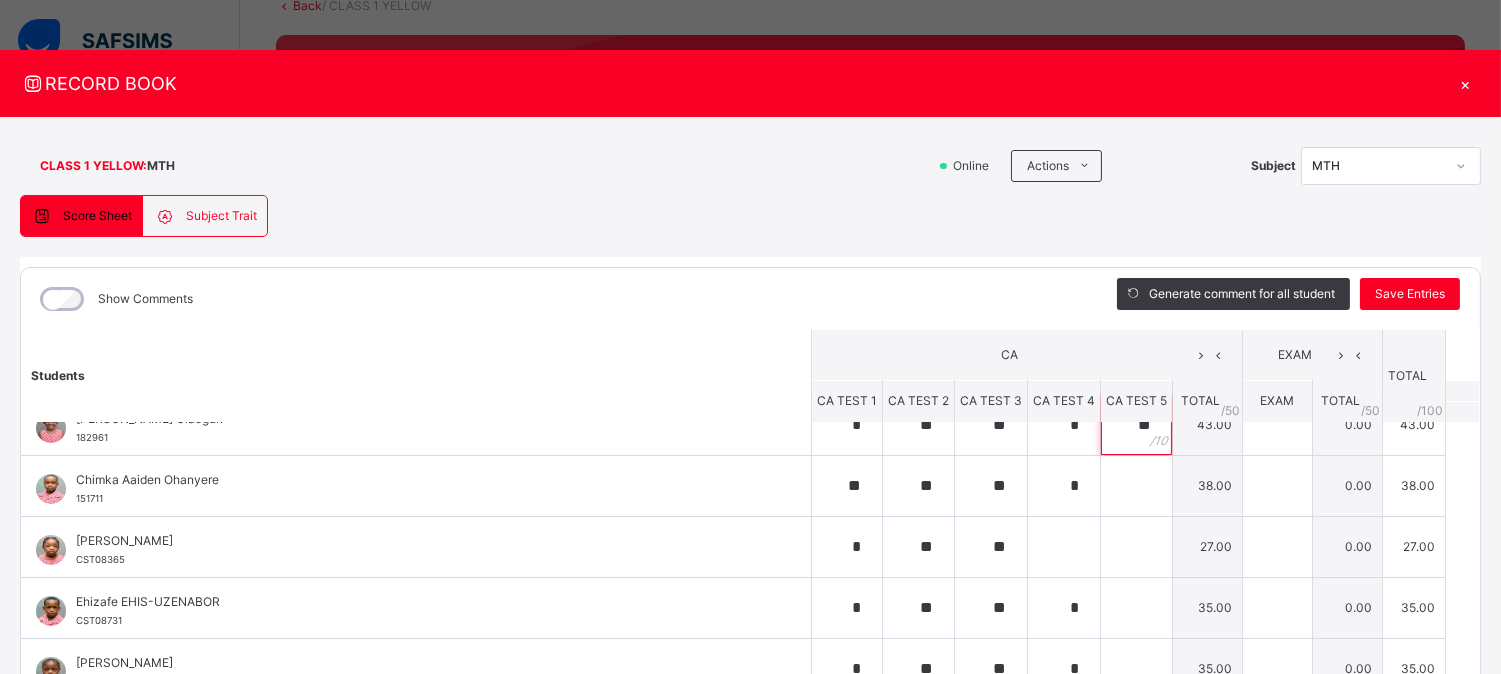 scroll, scrollTop: 154, scrollLeft: 0, axis: vertical 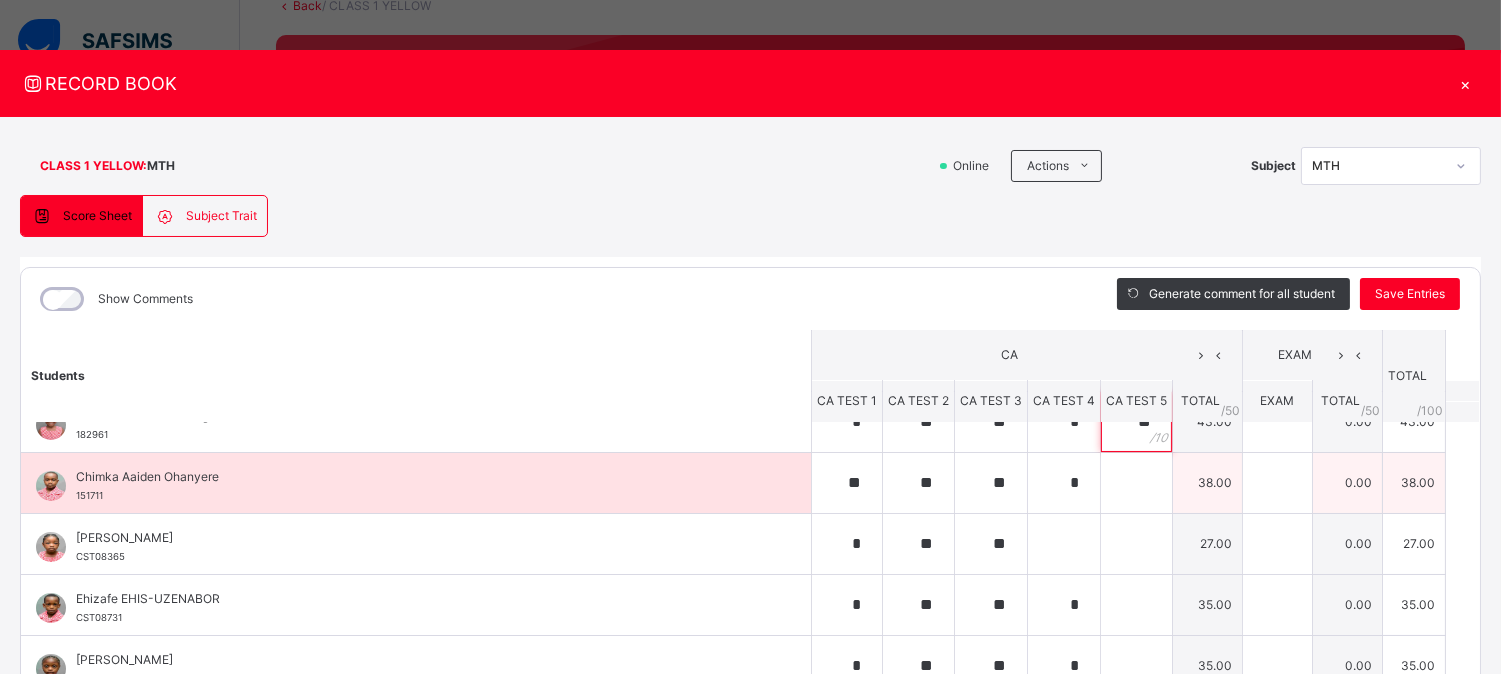 type on "**" 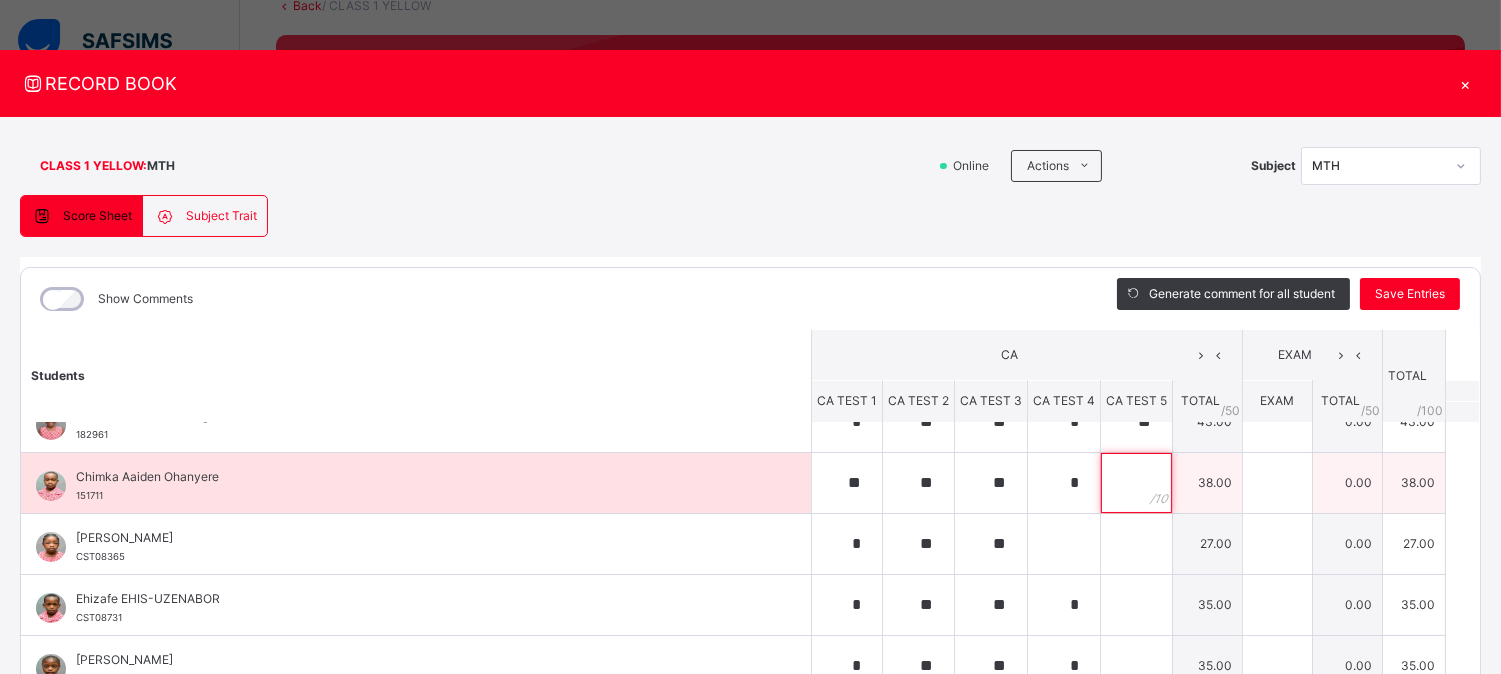 click at bounding box center (1136, 483) 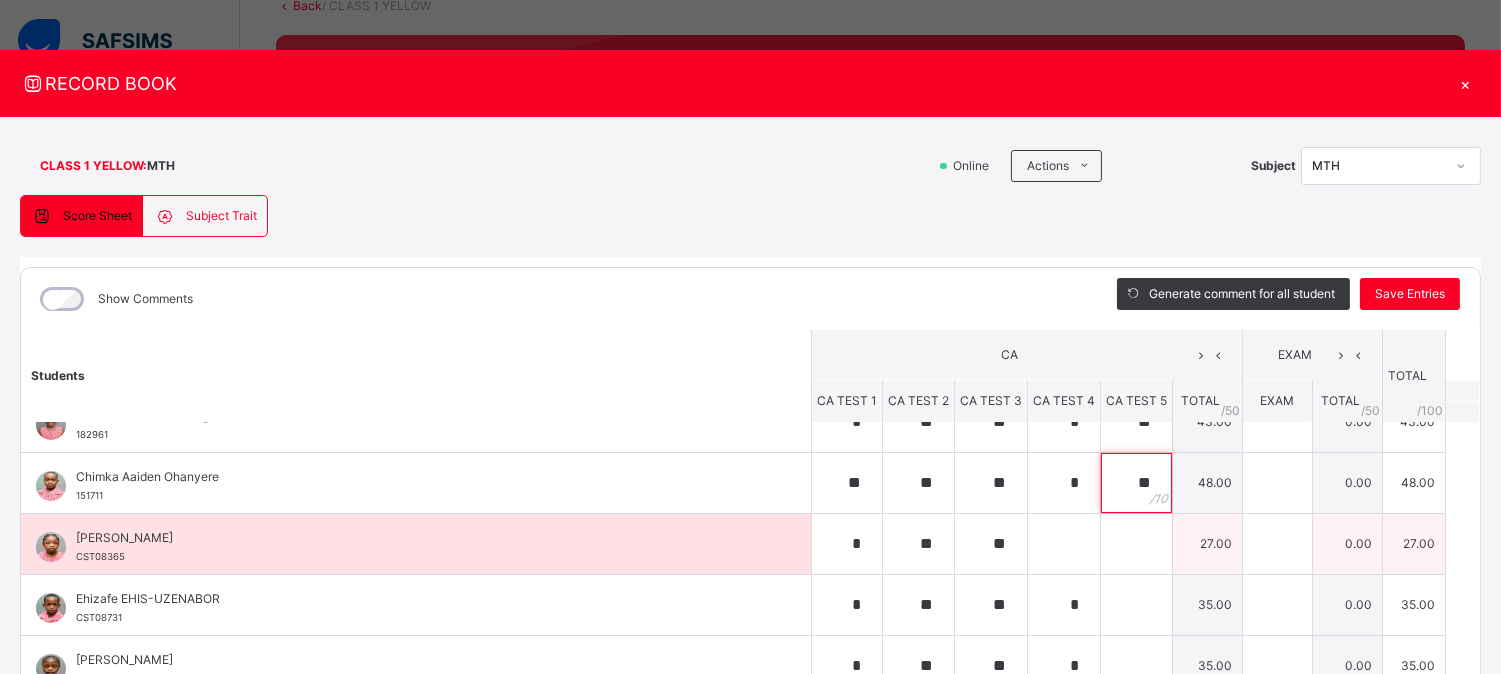 type on "**" 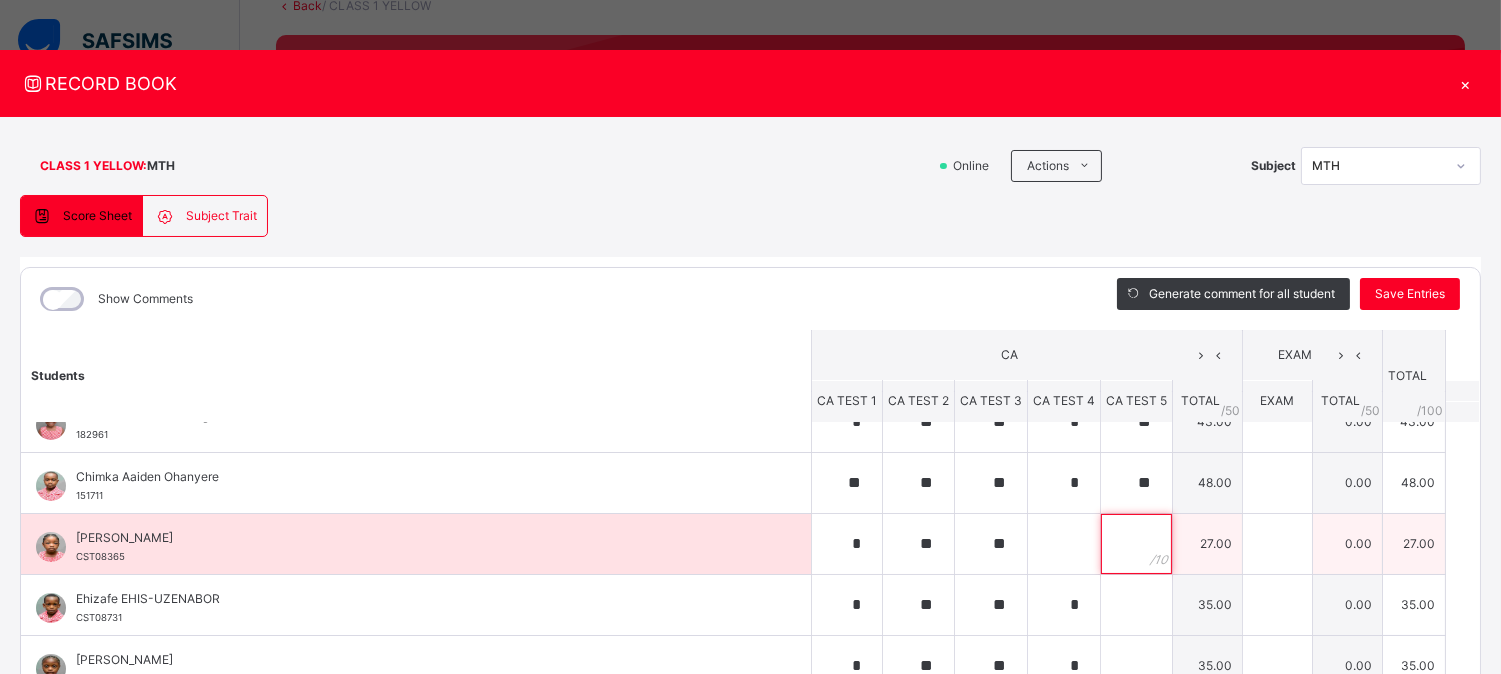 click at bounding box center (1136, 544) 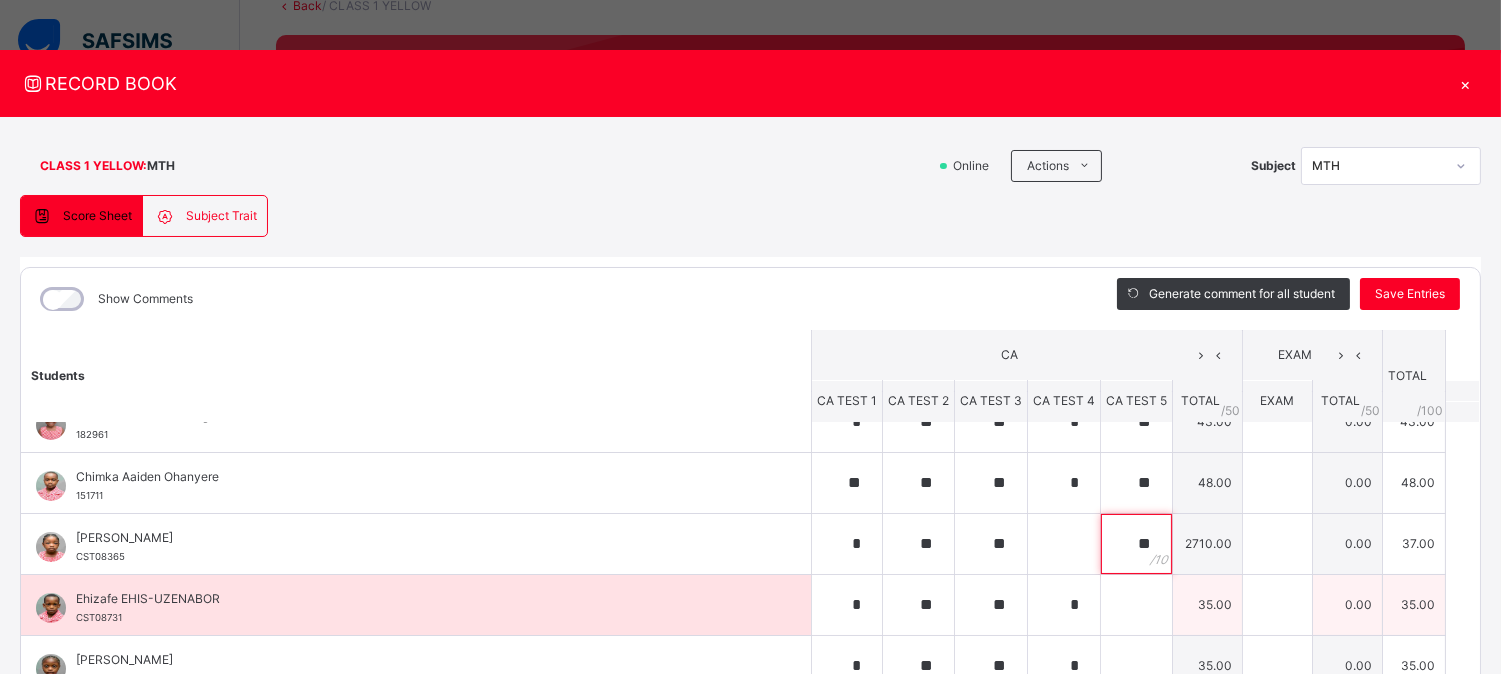 type on "**" 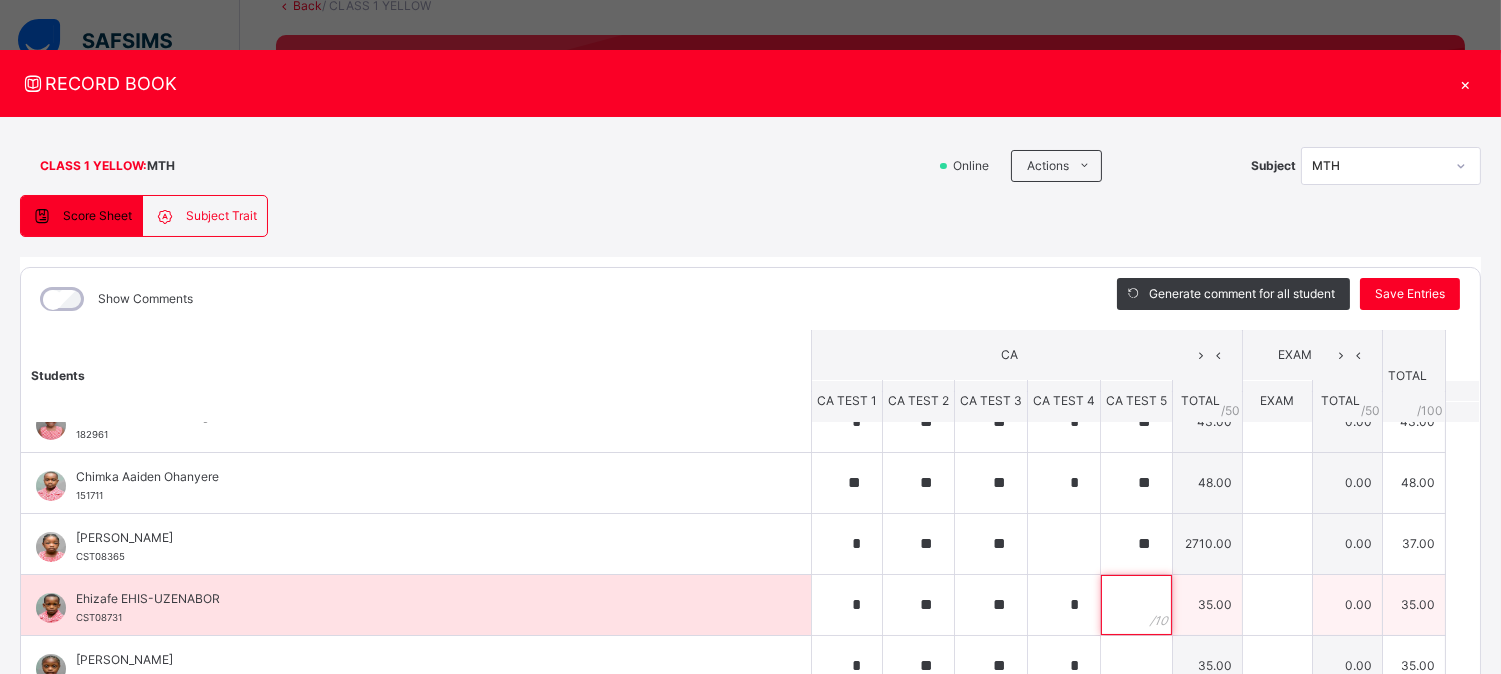 click at bounding box center [1136, 605] 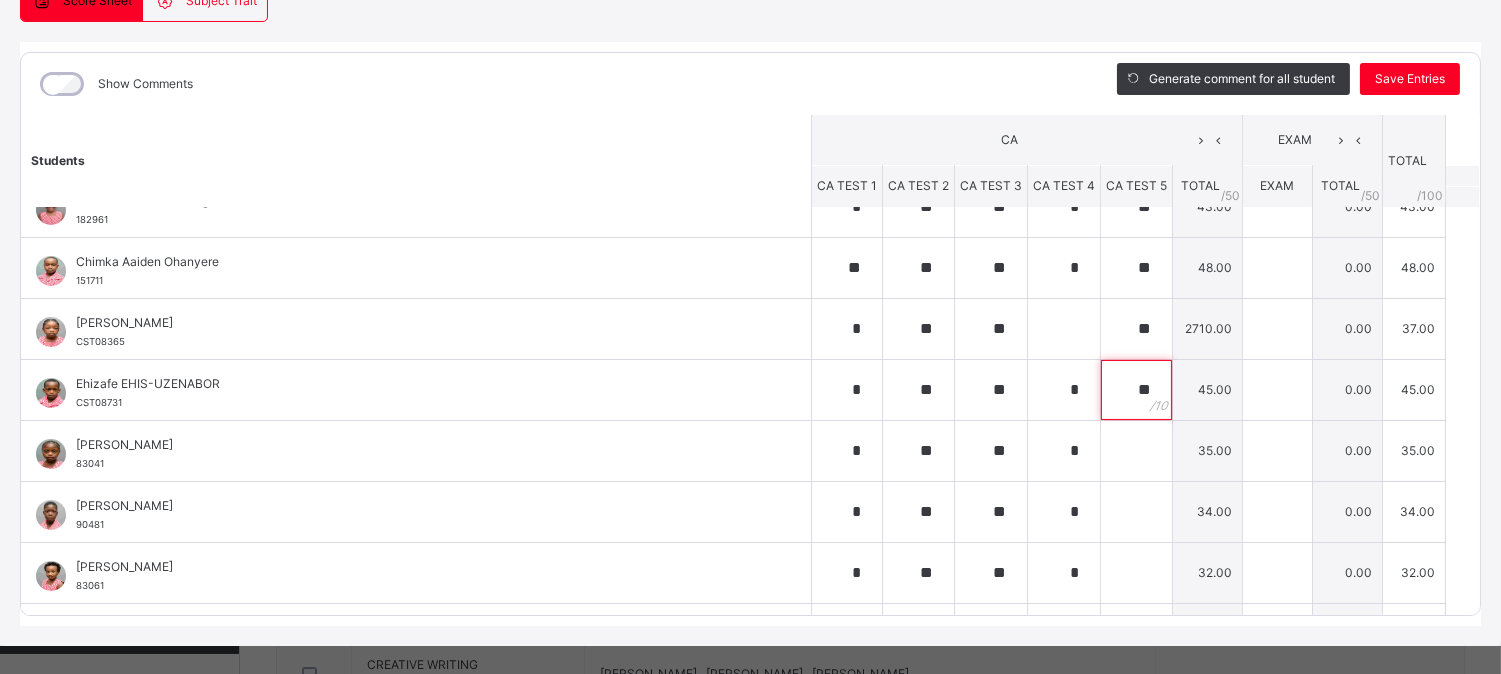 scroll, scrollTop: 236, scrollLeft: 0, axis: vertical 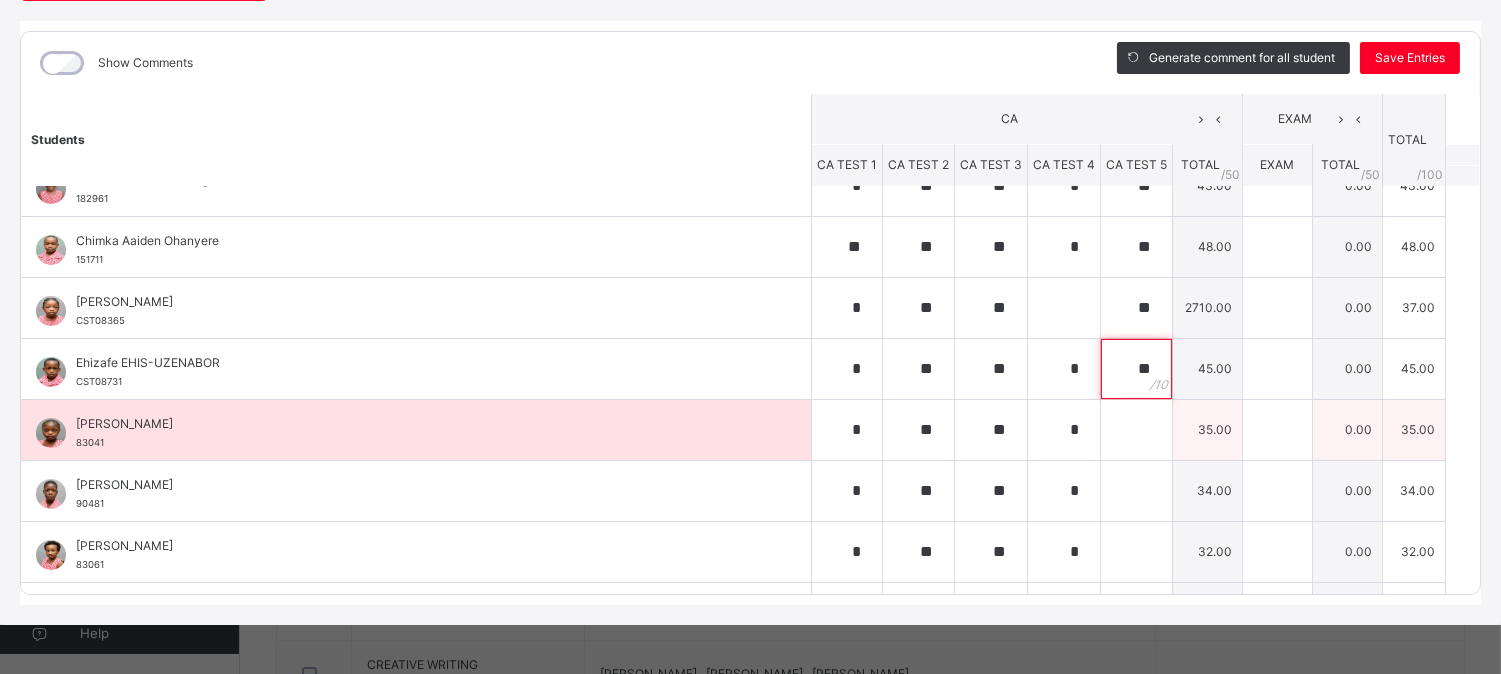 type on "**" 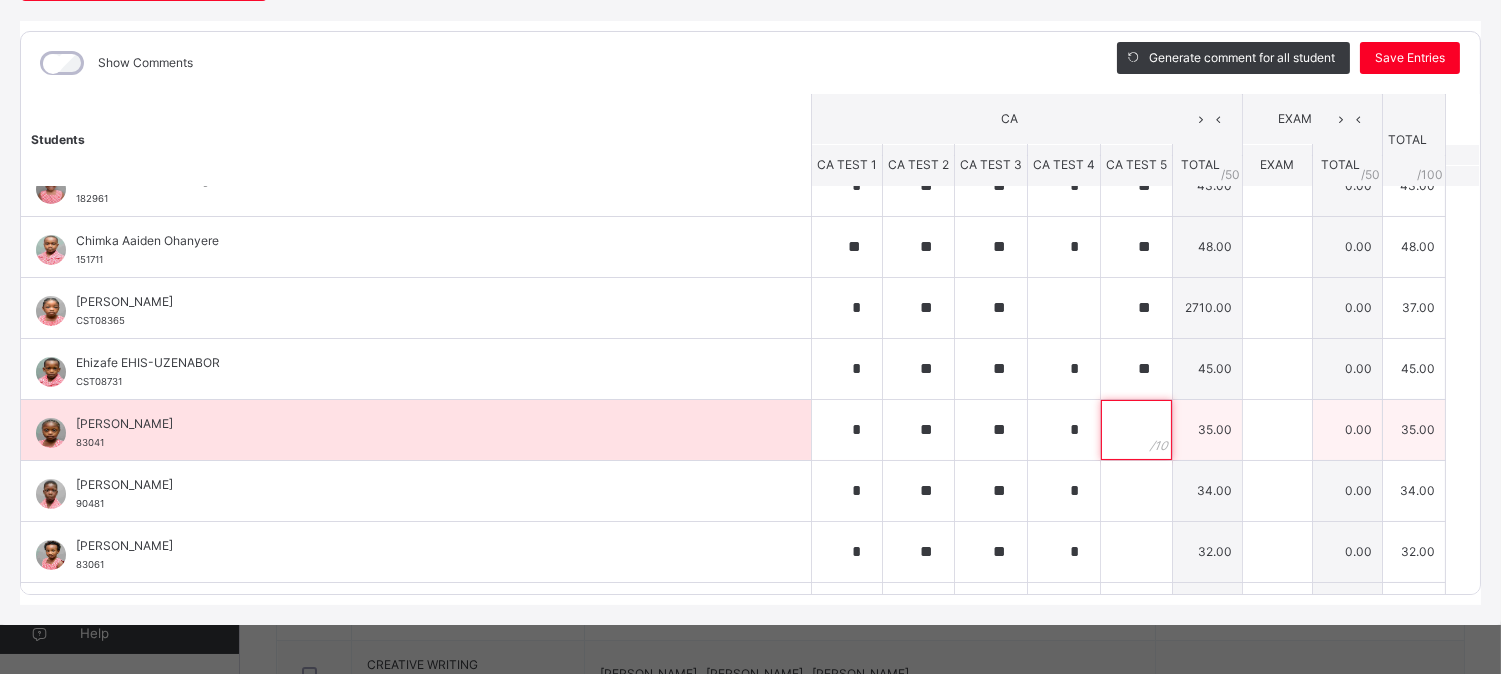 click at bounding box center (1136, 430) 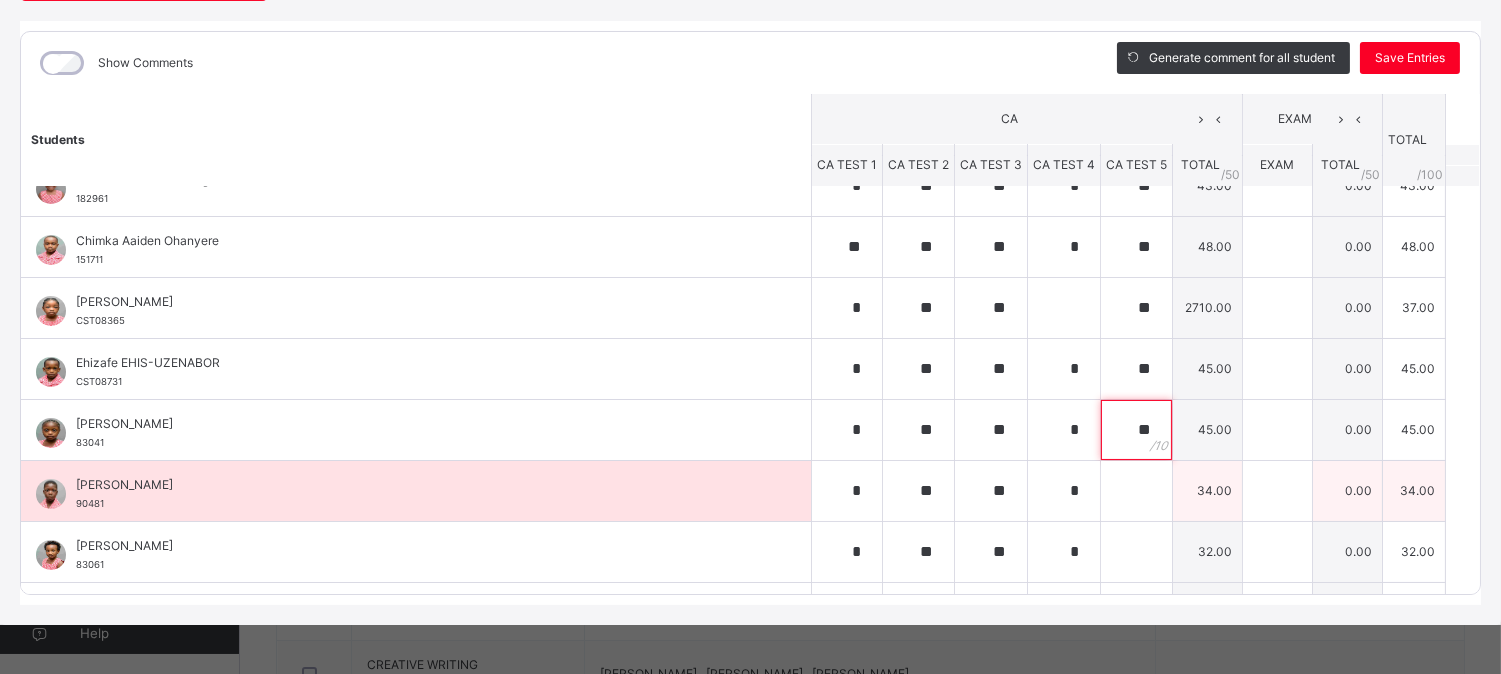 type on "**" 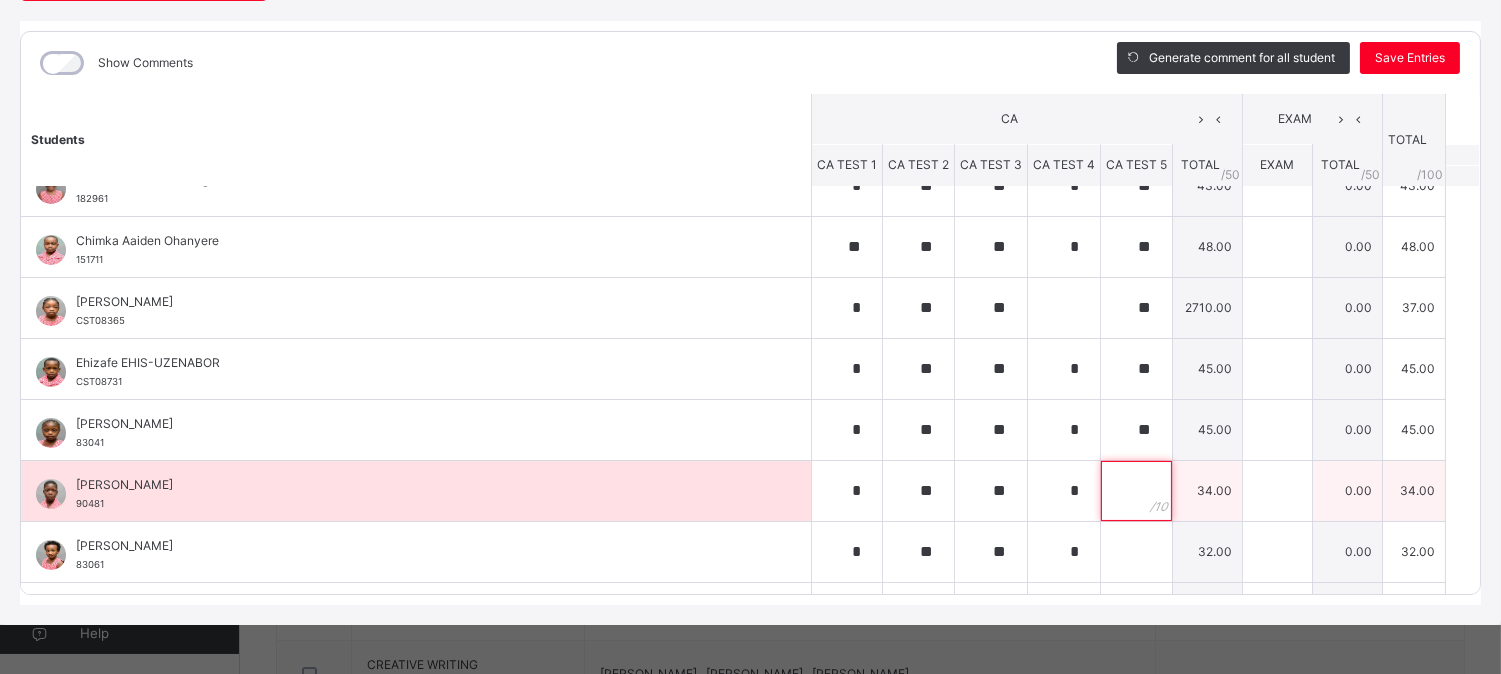 click at bounding box center (1136, 491) 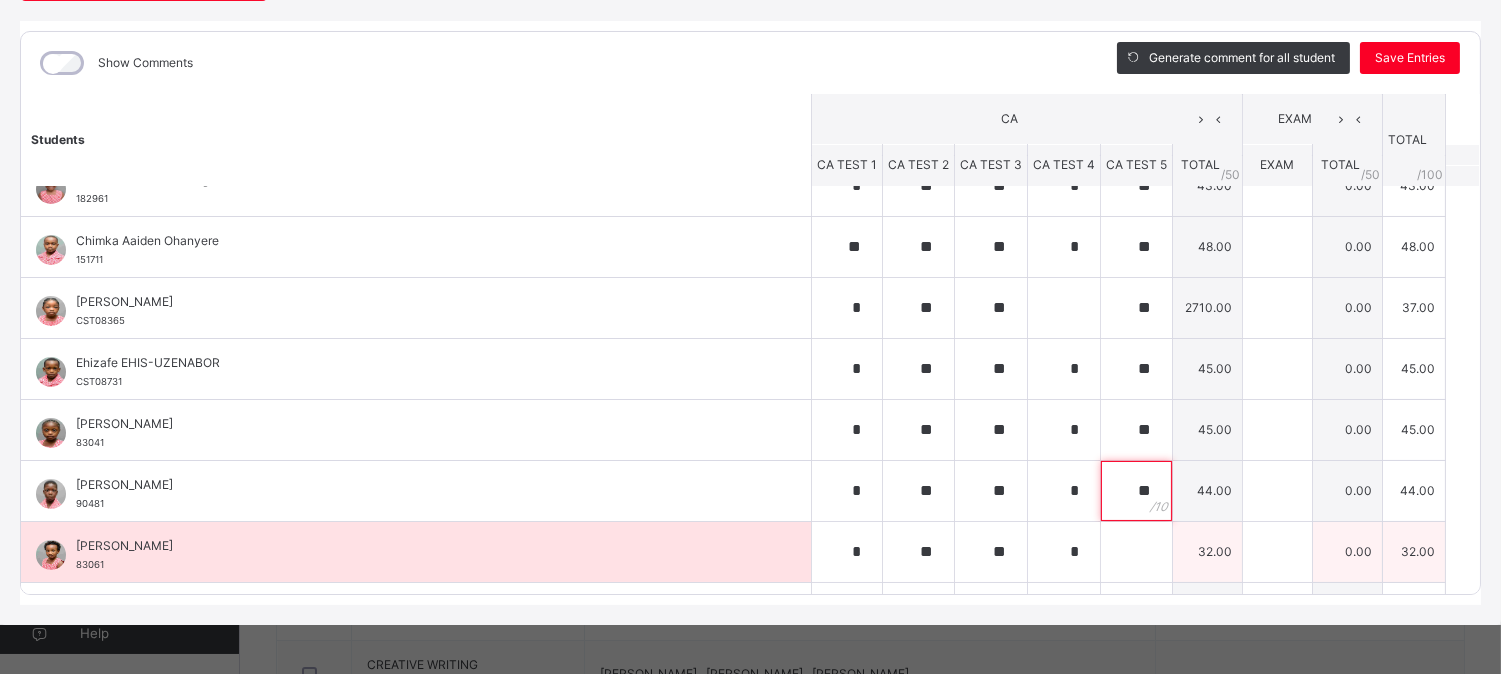 type on "**" 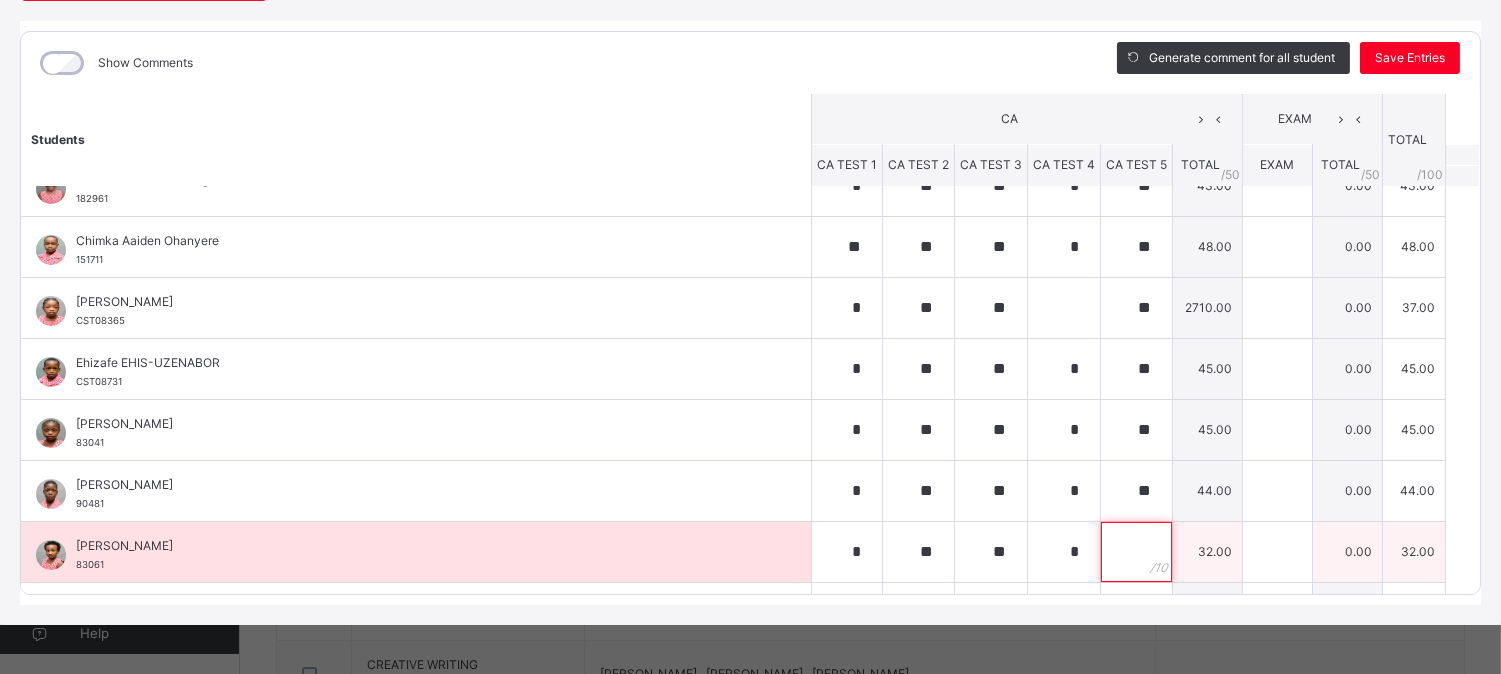 click at bounding box center [1136, 552] 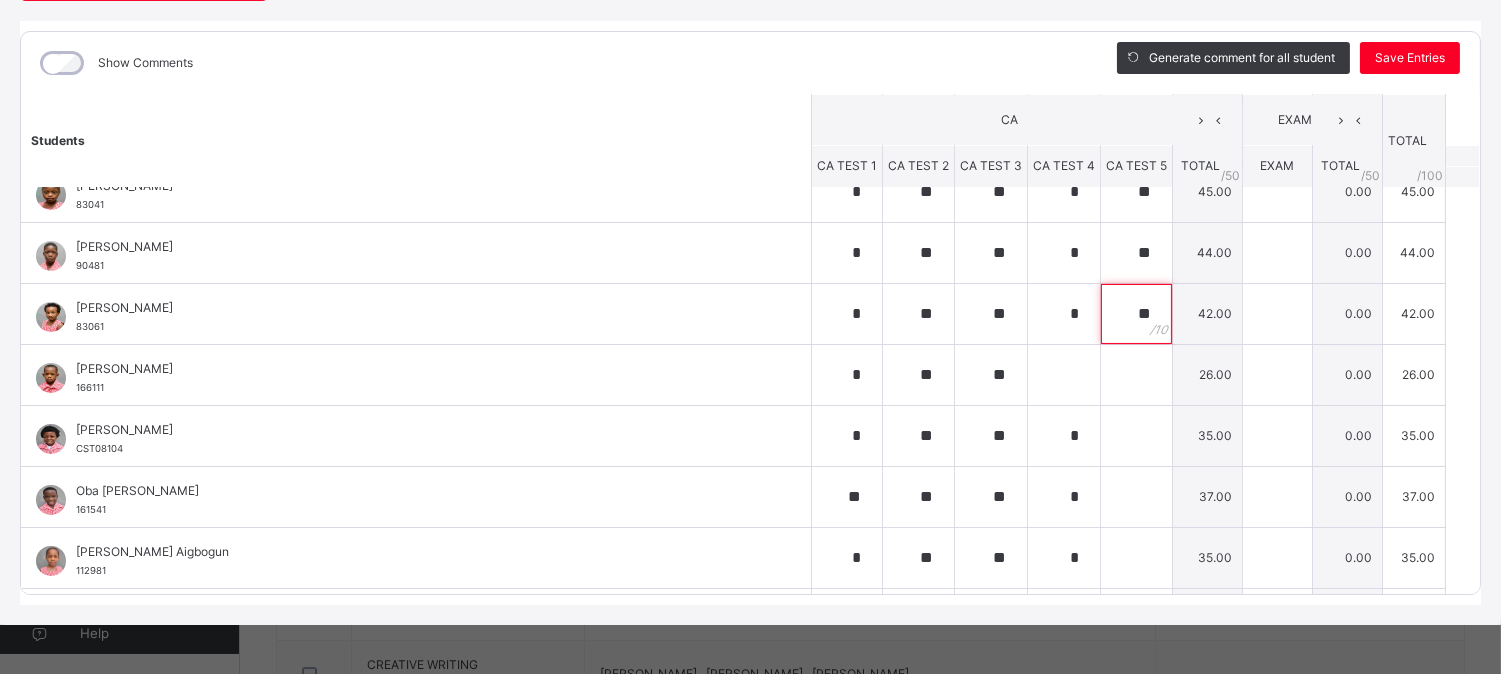 scroll, scrollTop: 421, scrollLeft: 0, axis: vertical 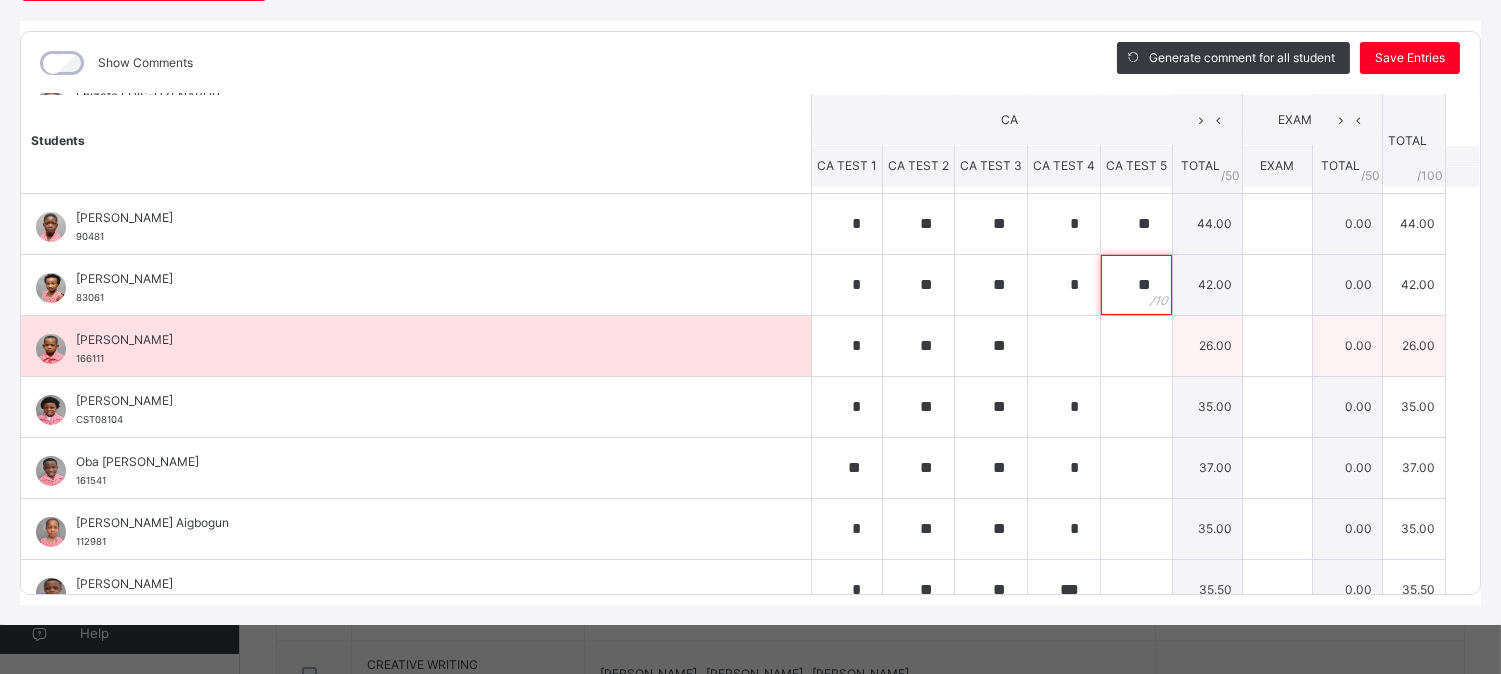 type on "**" 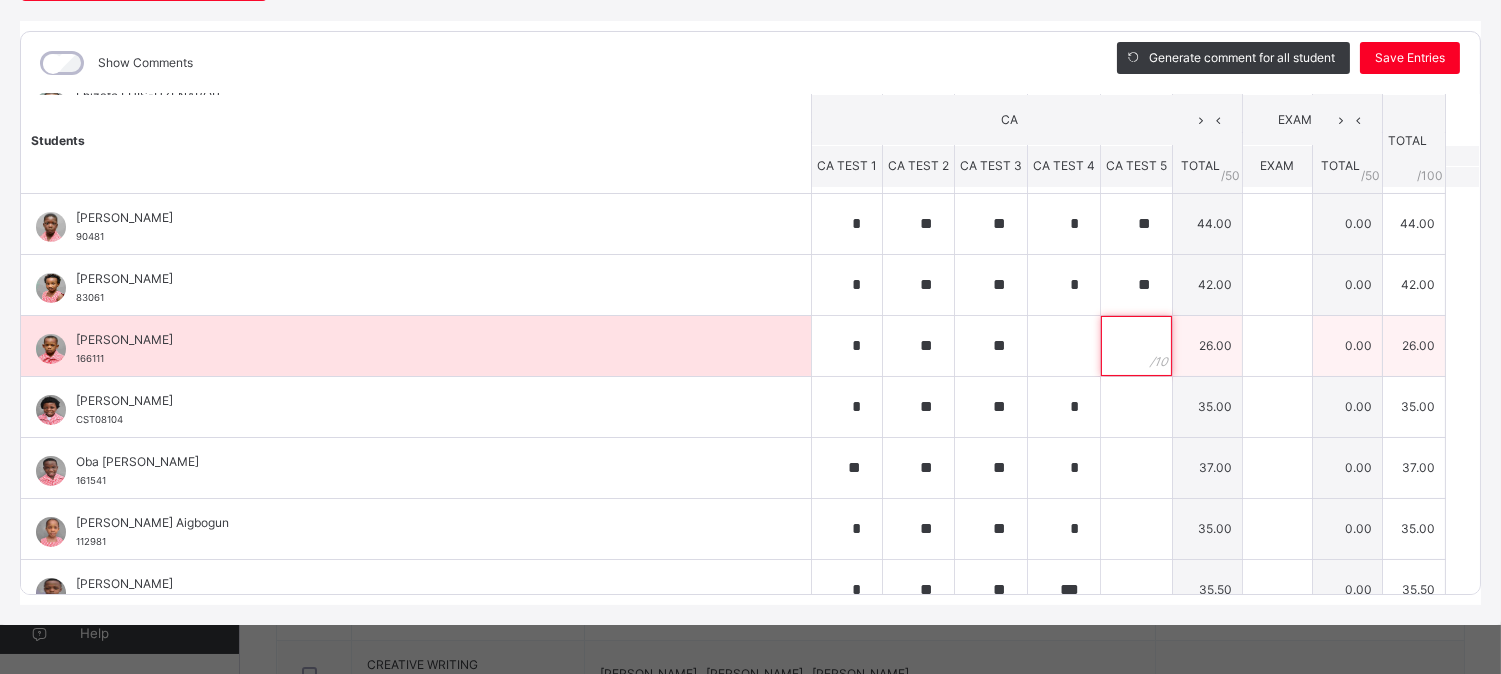 click at bounding box center (1136, 346) 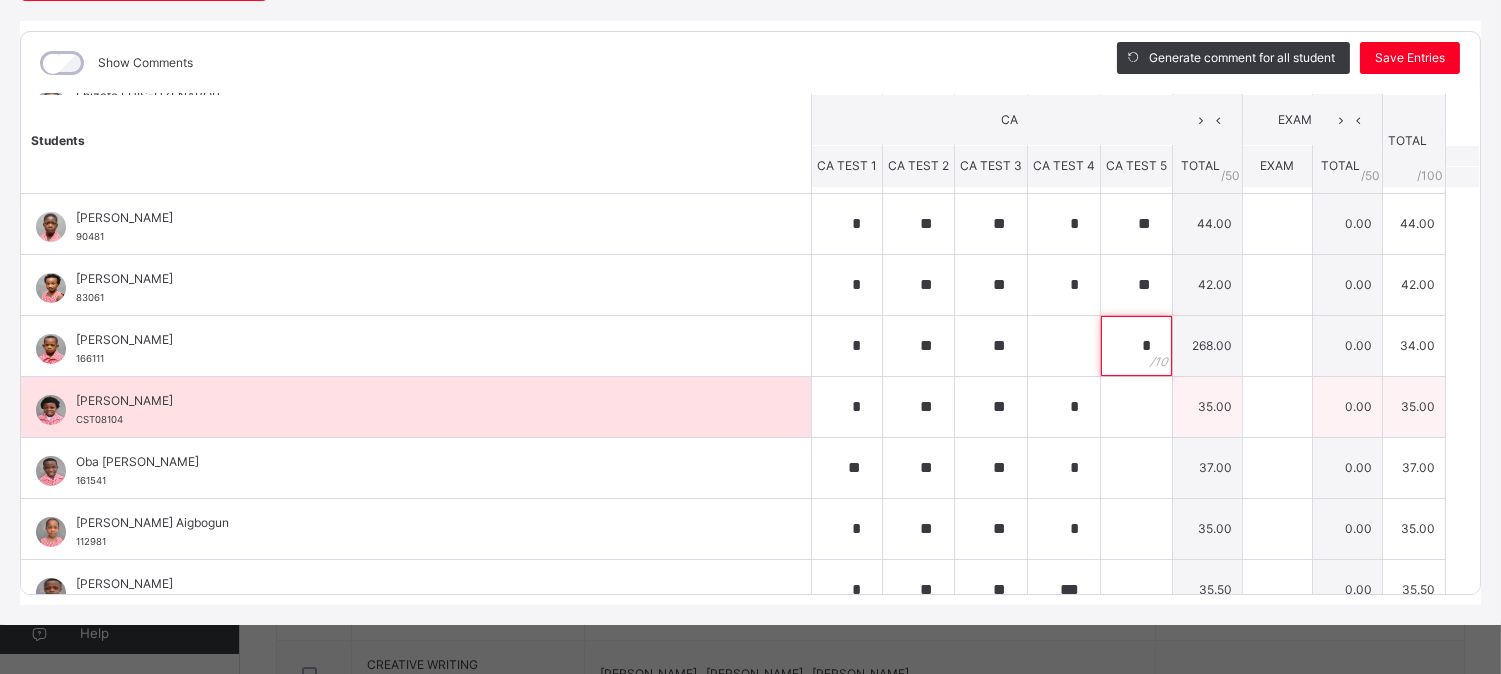 type on "*" 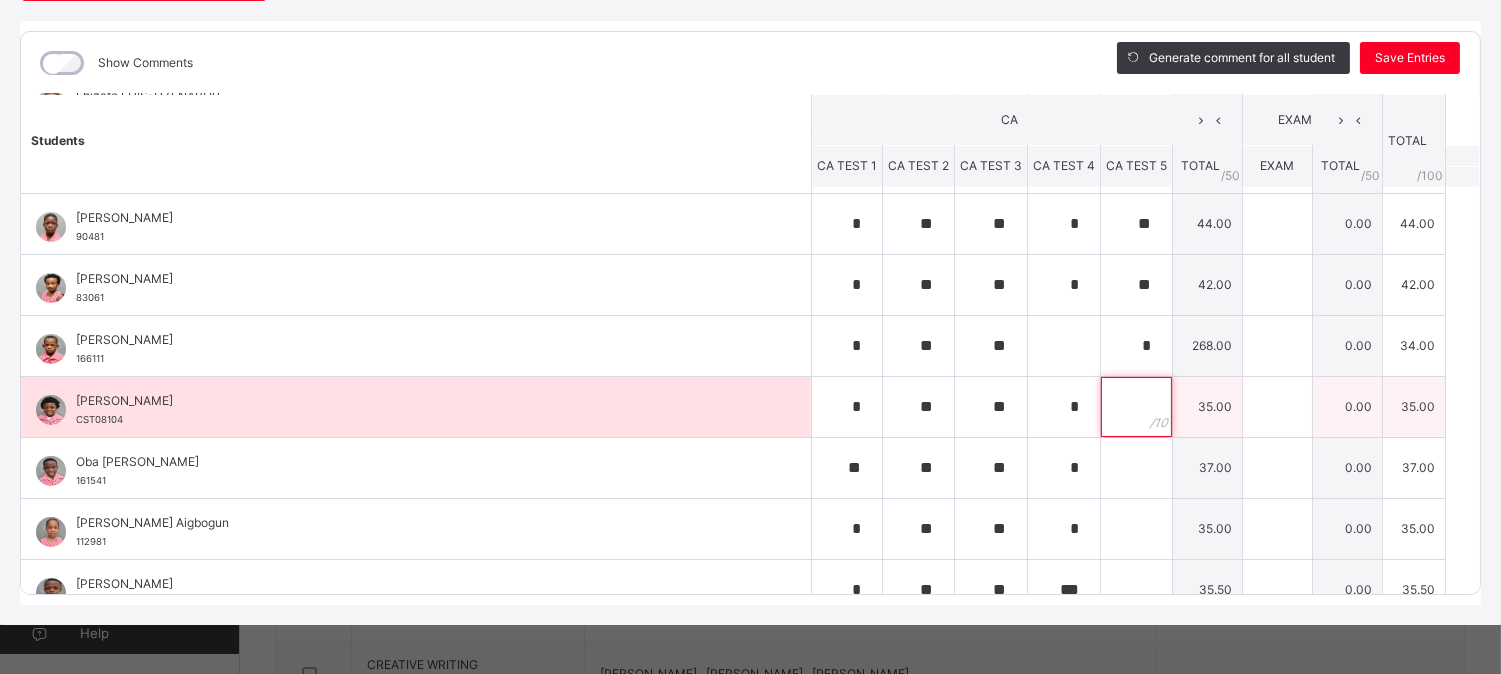 click at bounding box center (1136, 407) 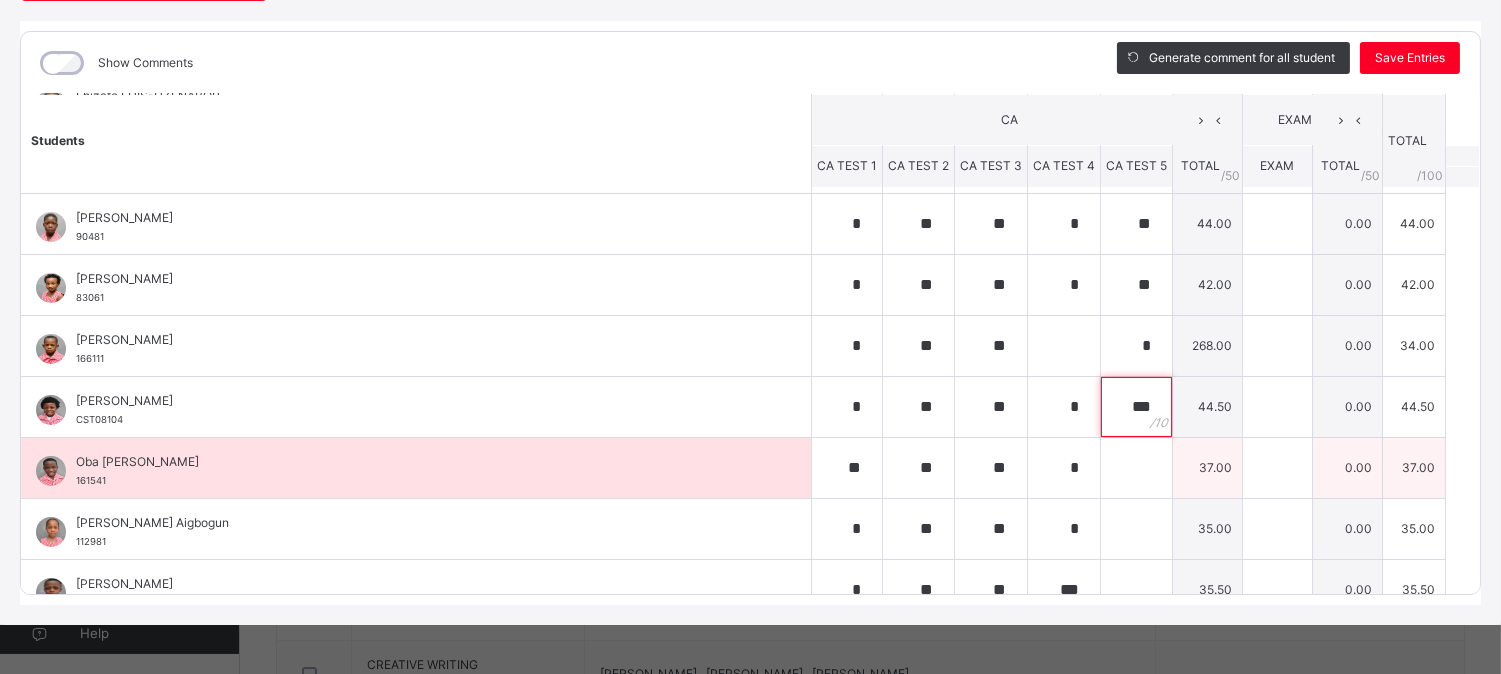 type on "***" 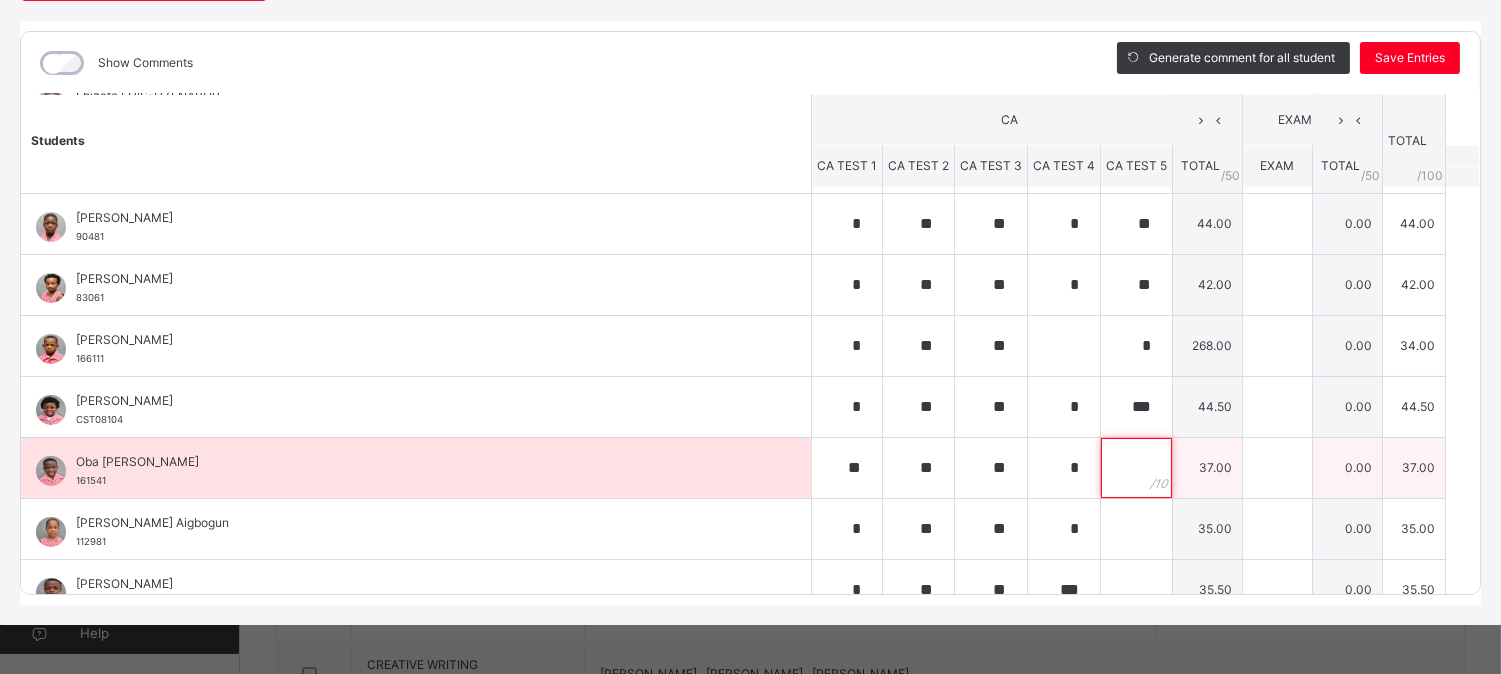 click at bounding box center (1136, 468) 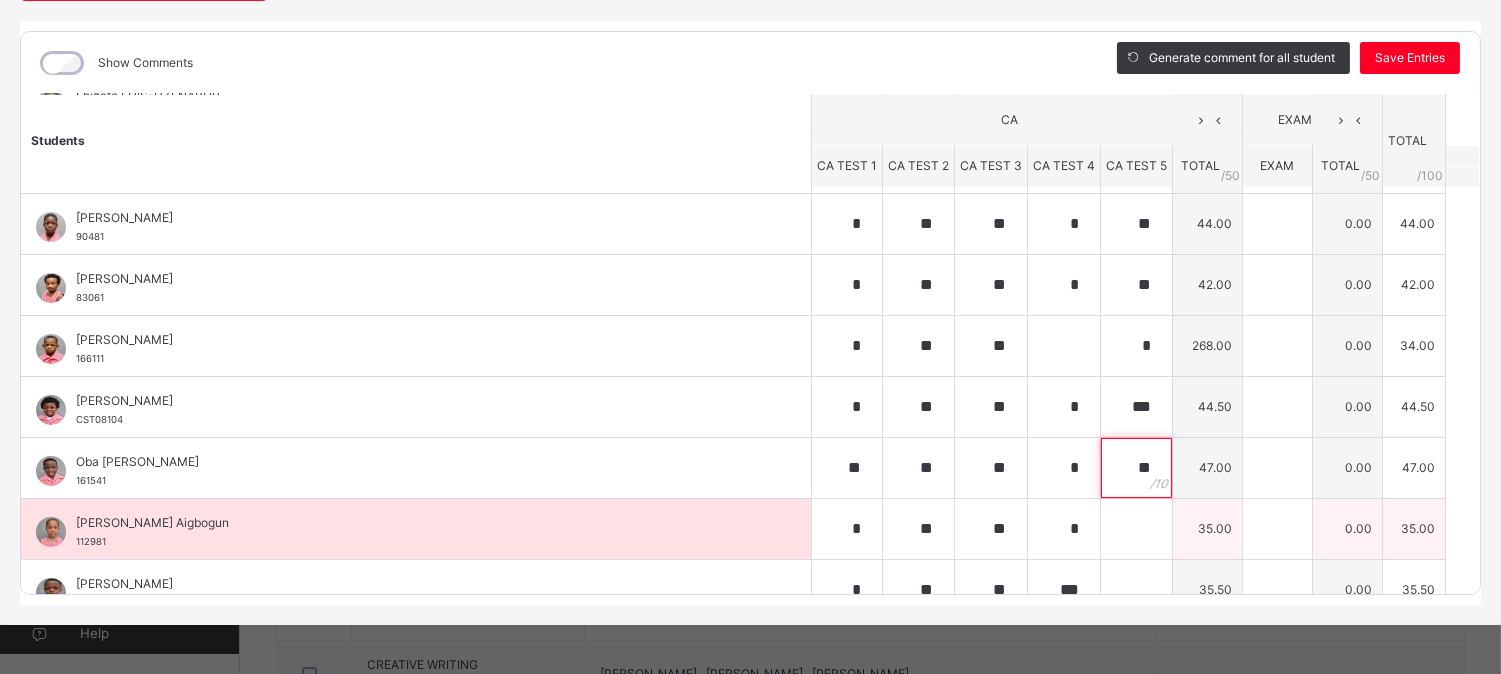 type on "**" 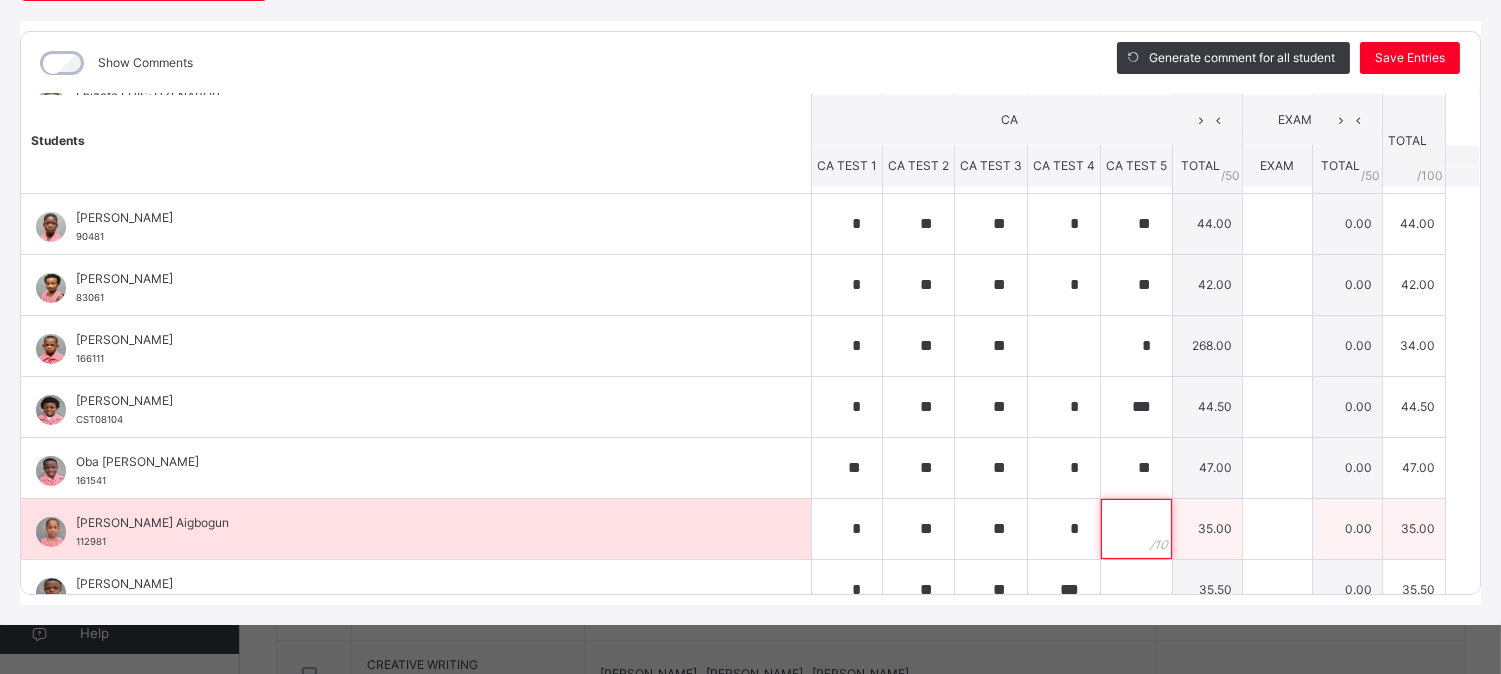 click at bounding box center (1136, 529) 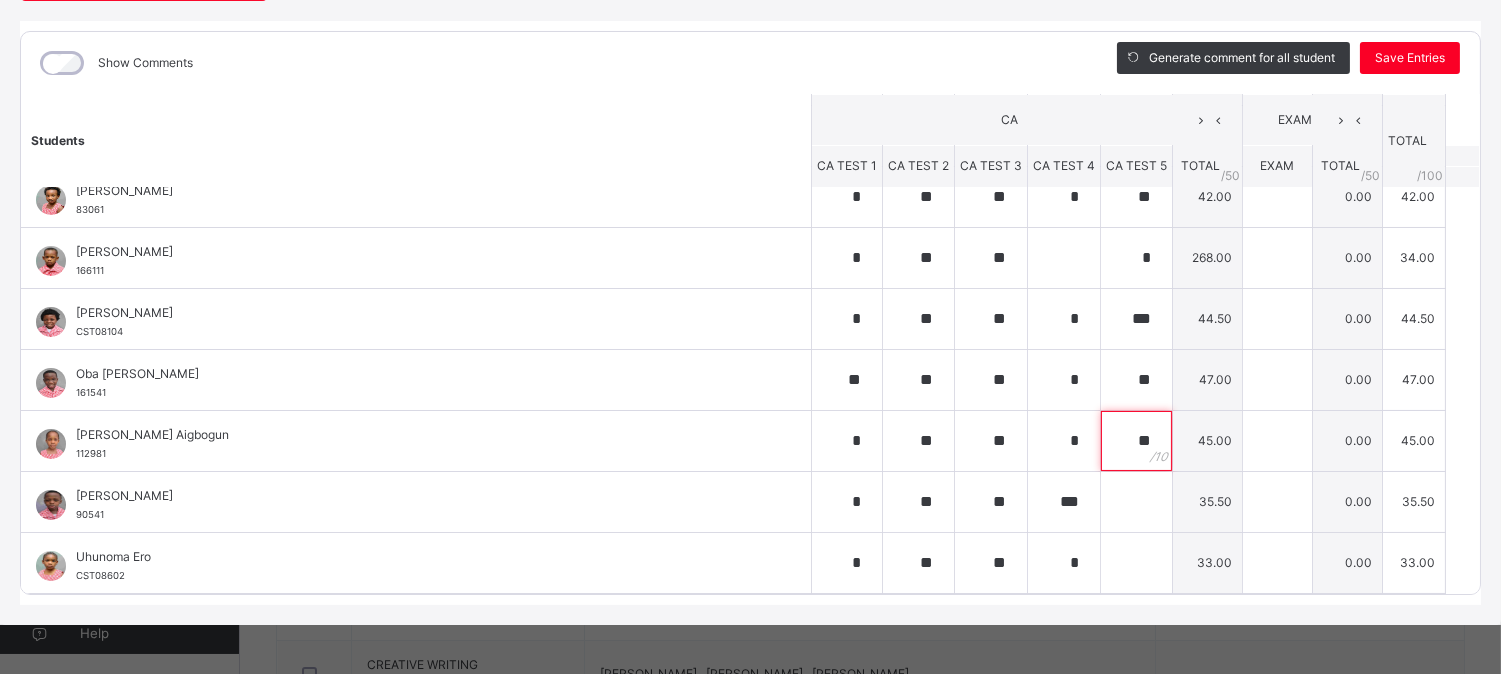 scroll, scrollTop: 511, scrollLeft: 0, axis: vertical 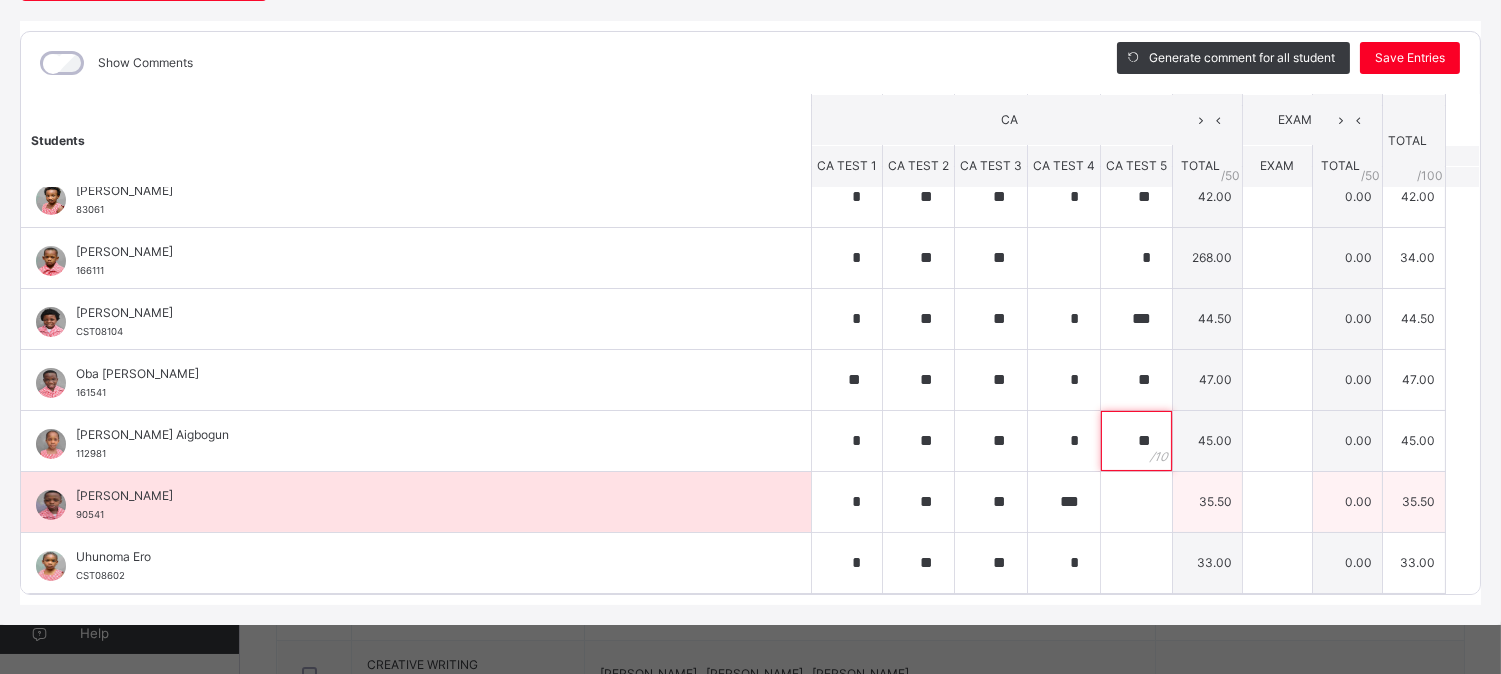 type on "**" 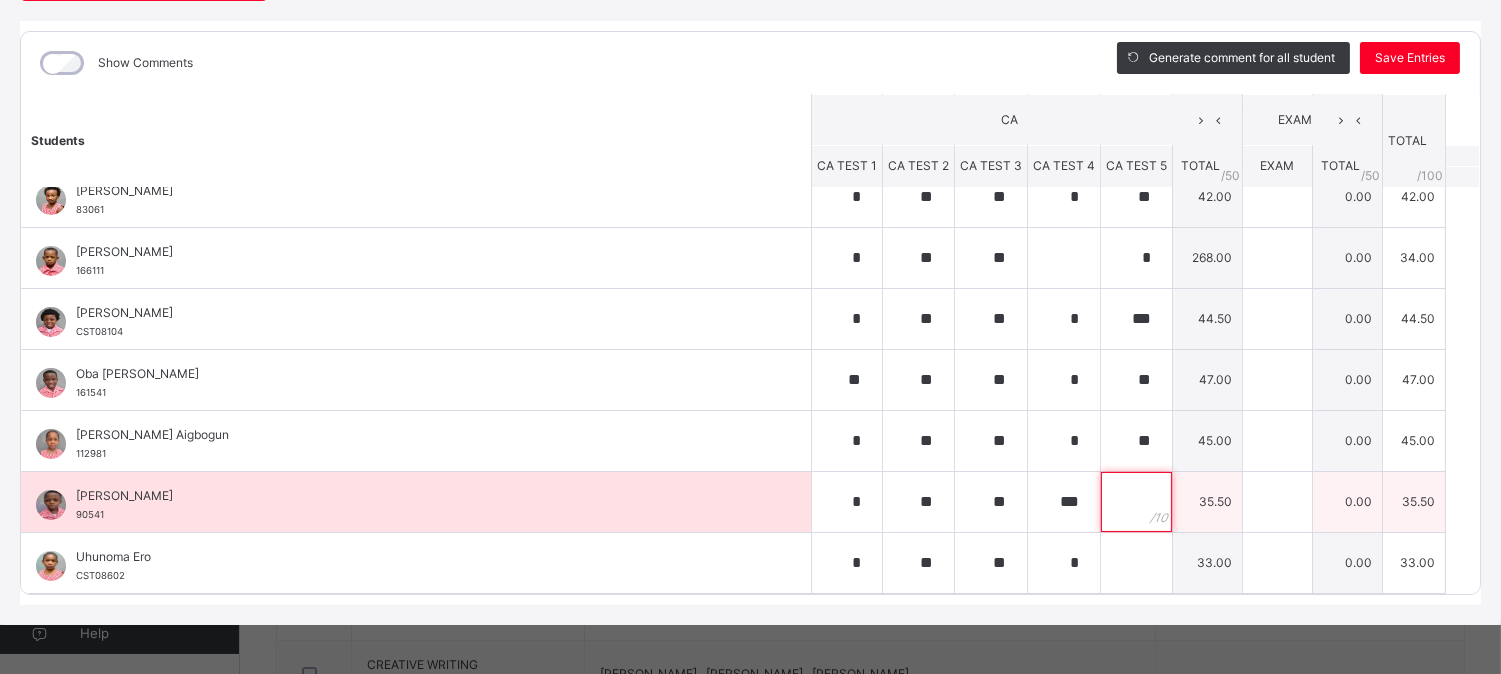click at bounding box center [1136, 502] 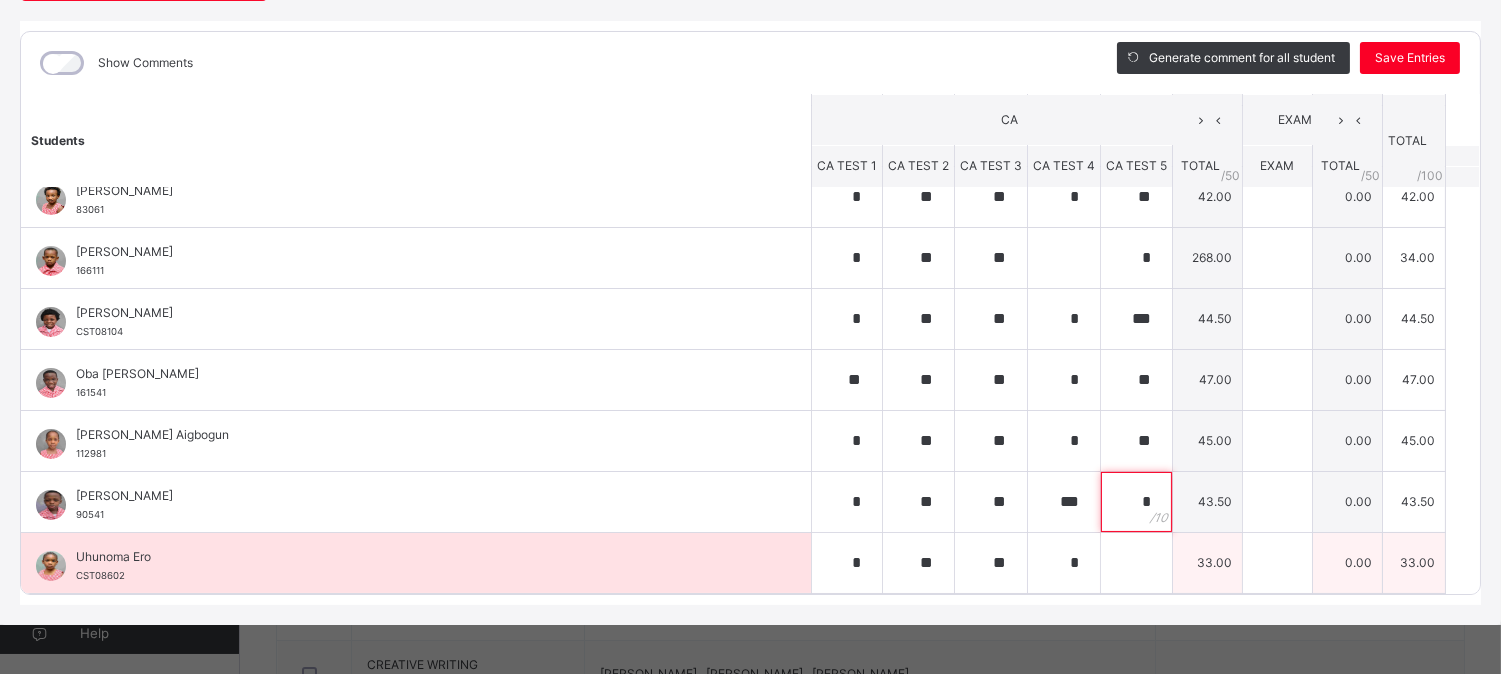 type on "*" 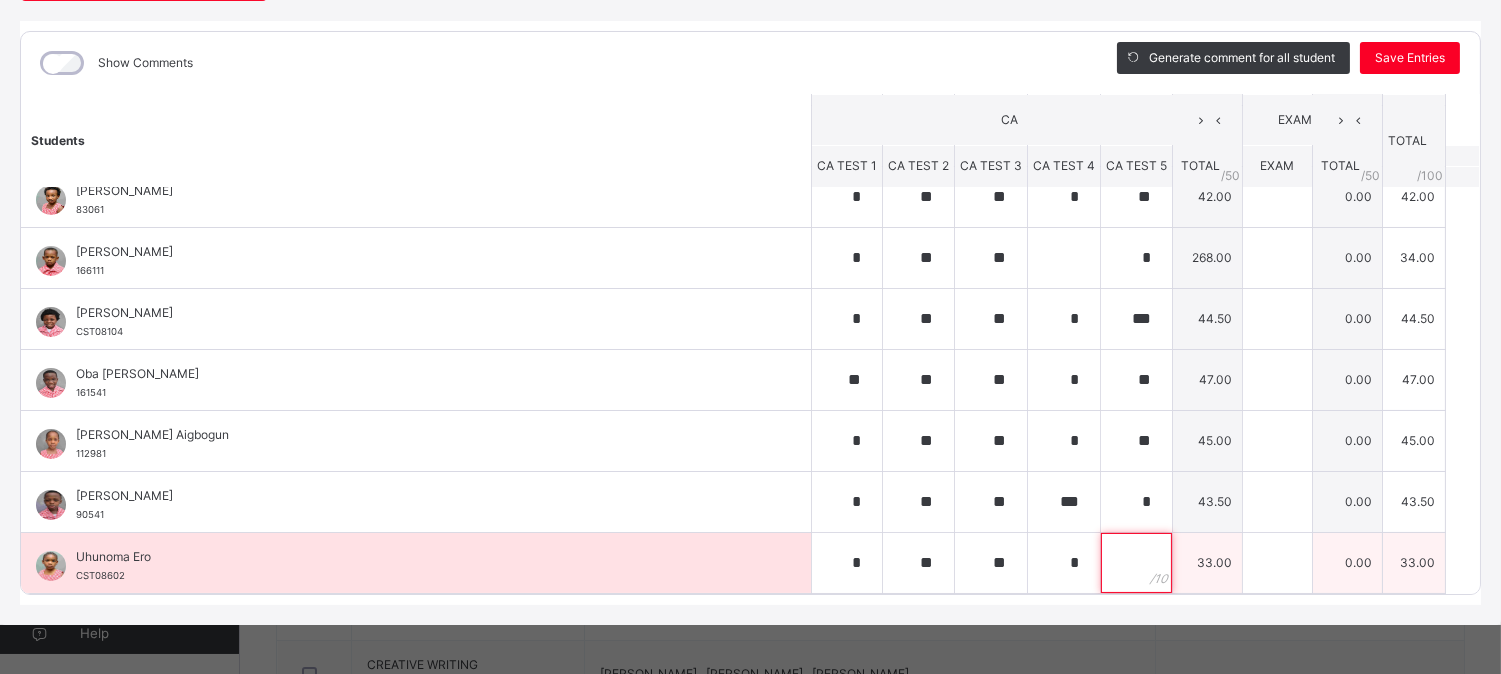click at bounding box center (1136, 563) 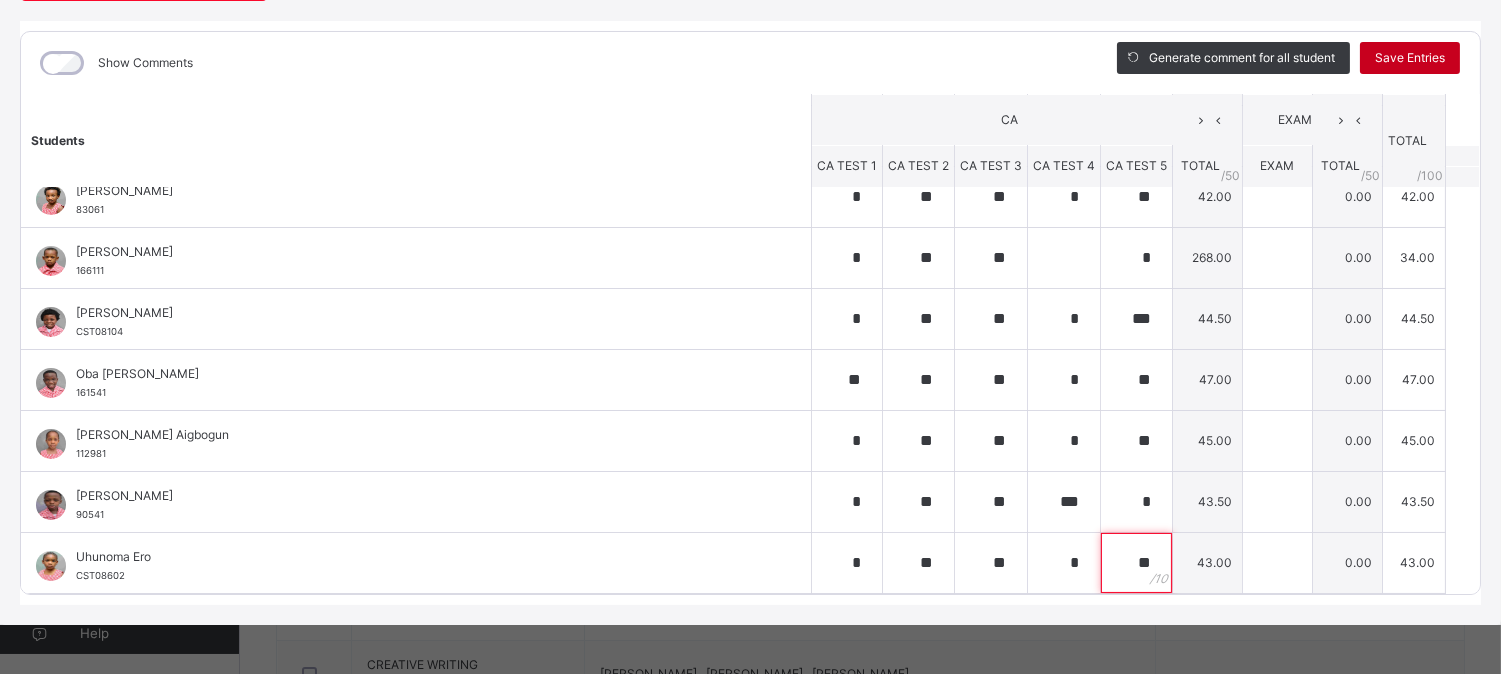 type on "**" 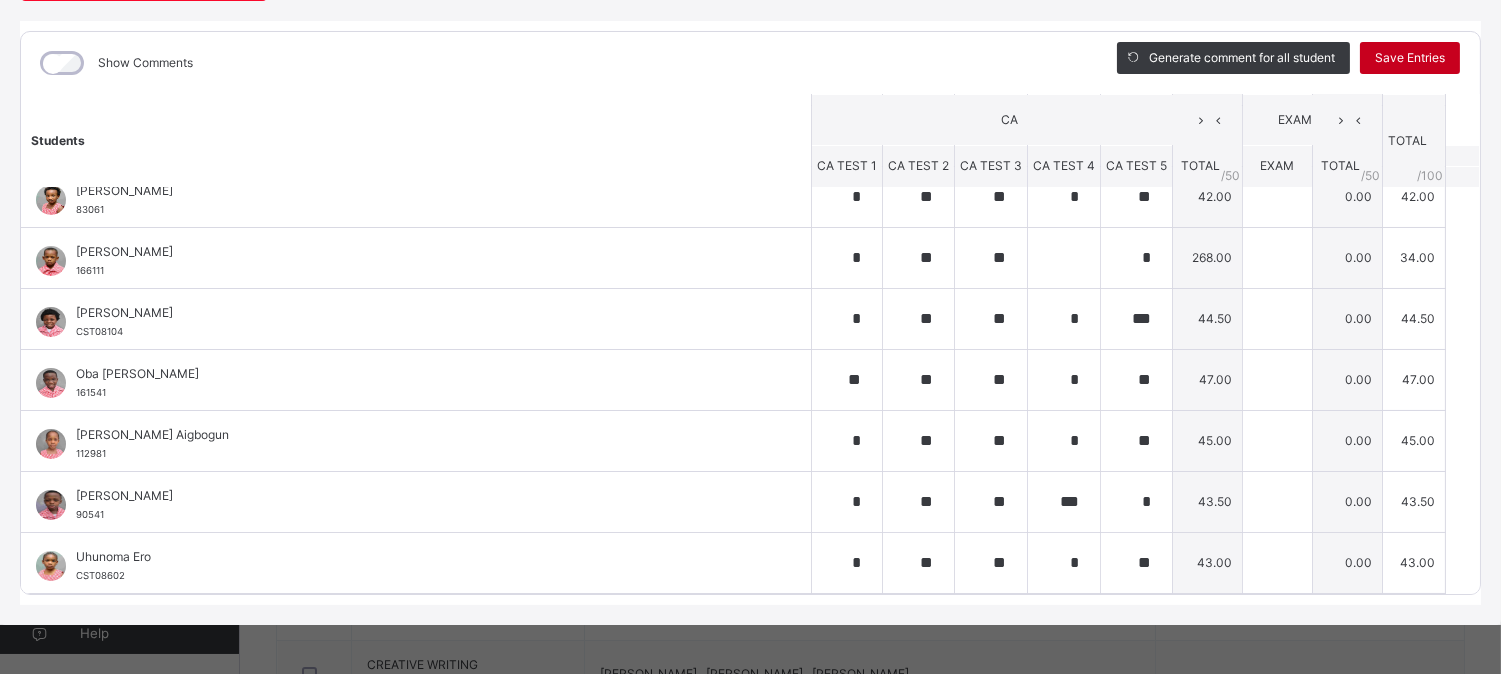 click on "Save Entries" at bounding box center [1410, 58] 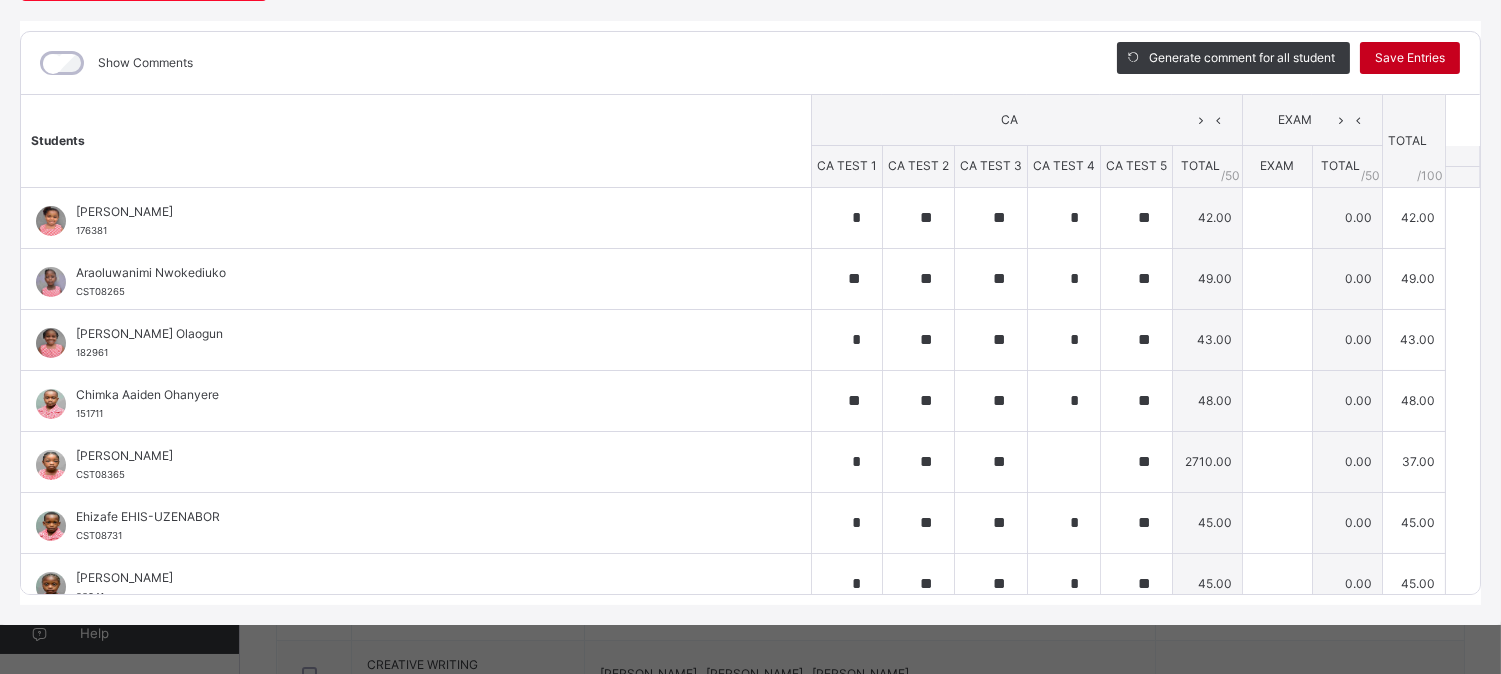 click on "Save Entries" at bounding box center [1410, 58] 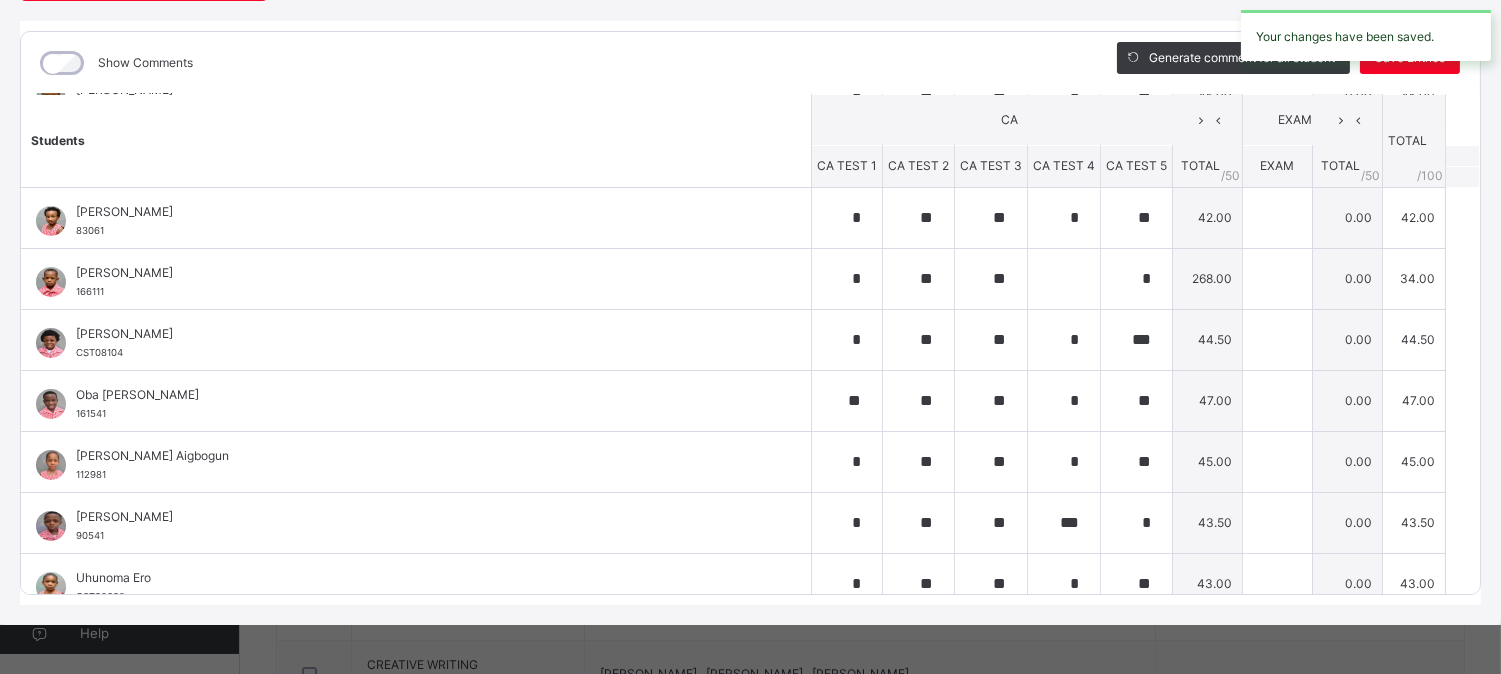 scroll, scrollTop: 511, scrollLeft: 0, axis: vertical 